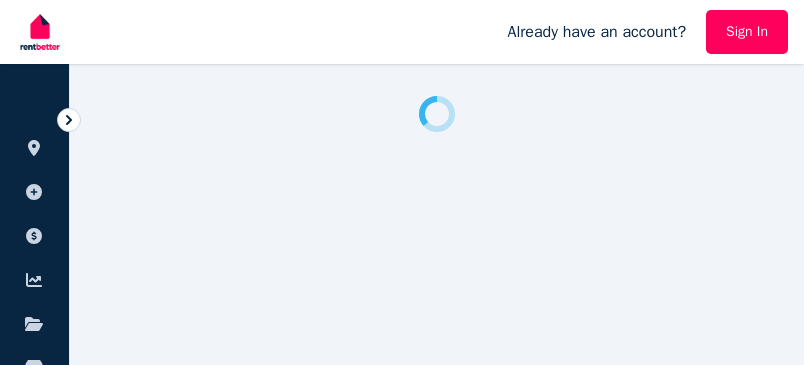 scroll, scrollTop: 0, scrollLeft: 0, axis: both 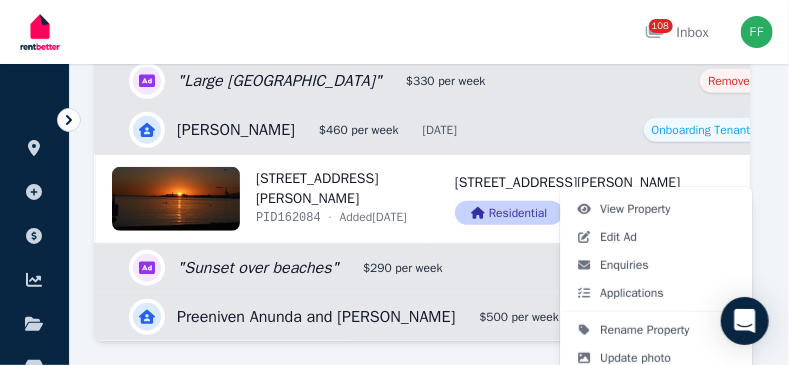 click on "Open main menu 108 Inbox Open user menu ORGANISE Properties Add property Payments Finance report Documents Marketplace Help centre Refer a friend Account settings Your profile Frank [EMAIL_ADDRESS][DOMAIN_NAME] Home Properties Help Search properties Filter Newest First Add Property Property Address Actions [STREET_ADDRESS] · Added  [DATE] 2/[STREET_ADDRESS] Residential Rental View property details [STREET_ADDRESS] Residential Rental View property details View property details [PERSON_NAME] Camail $405 per week [DATE] Onboarding Tenants View details for  [PERSON_NAME] Camail [STREET_ADDRESS] · Added  [DATE] [STREET_ADDRESS] Residential Rental View property details [STREET_ADDRESS] Residential Rental View property details View property details [PERSON_NAME] $460 per week [DATE] Onboarding Tenants View details for  [PERSON_NAME] PID  395085 ·" at bounding box center [394, -2518] 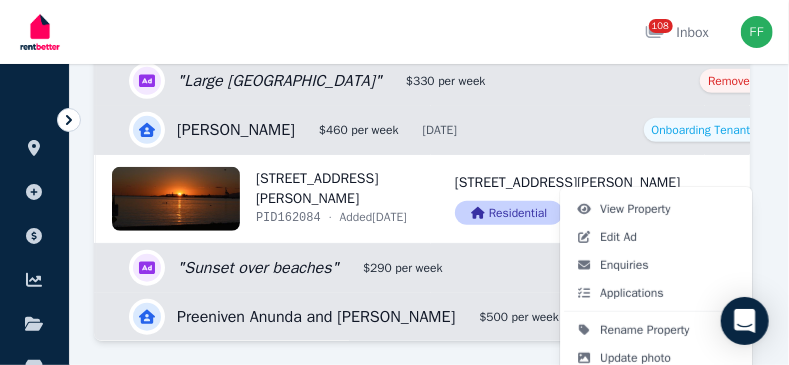 click on "Open main menu 108 Inbox Open user menu ORGANISE Properties Add property Payments Finance report Documents Marketplace Help centre Refer a friend Account settings Your profile Frank [EMAIL_ADDRESS][DOMAIN_NAME] Home Properties Help Search properties Filter Newest First Add Property Property Address Actions [STREET_ADDRESS] · Added  [DATE] 2/[STREET_ADDRESS] Residential Rental View property details [STREET_ADDRESS] Residential Rental View property details View property details [PERSON_NAME] Camail $405 per week [DATE] Onboarding Tenants View details for  [PERSON_NAME] Camail [STREET_ADDRESS] · Added  [DATE] [STREET_ADDRESS] Residential Rental View property details [STREET_ADDRESS] Residential Rental View property details View property details [PERSON_NAME] $460 per week [DATE] Onboarding Tenants View details for  [PERSON_NAME] PID  395085 ·" at bounding box center [394, -2518] 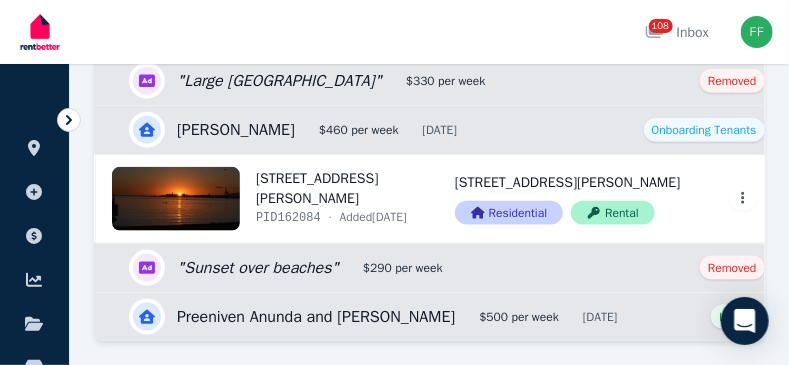 click on "View property details" at bounding box center (263, -313) 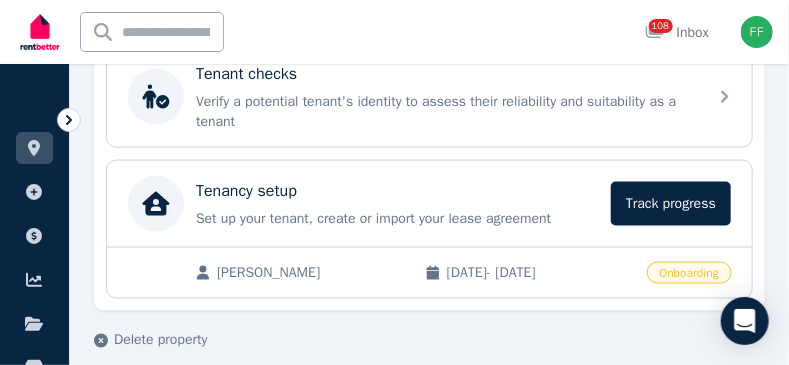 scroll, scrollTop: 763, scrollLeft: 0, axis: vertical 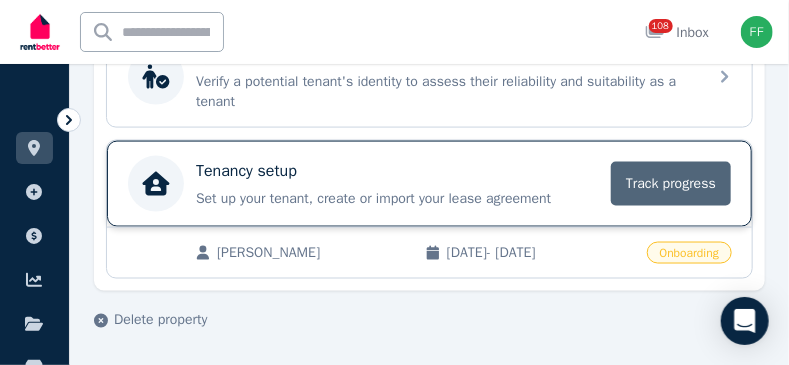 click on "Track progress" at bounding box center (671, 184) 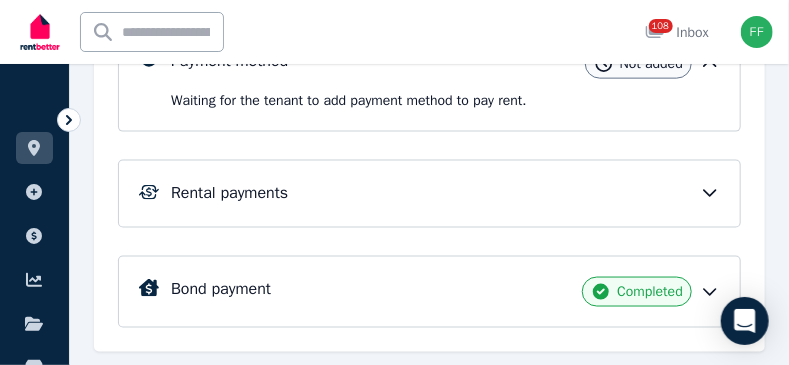 scroll, scrollTop: 754, scrollLeft: 0, axis: vertical 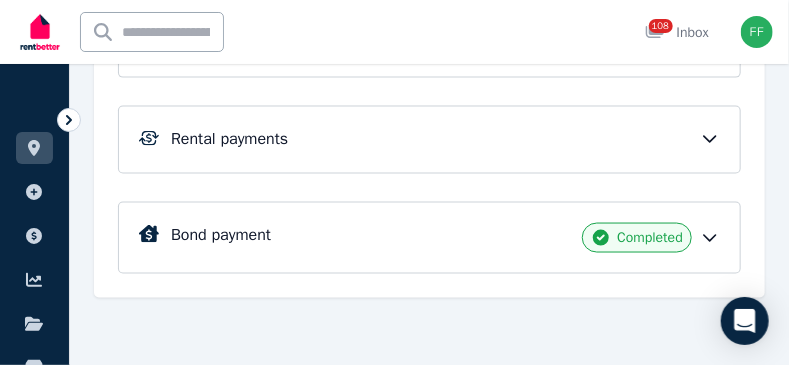 click 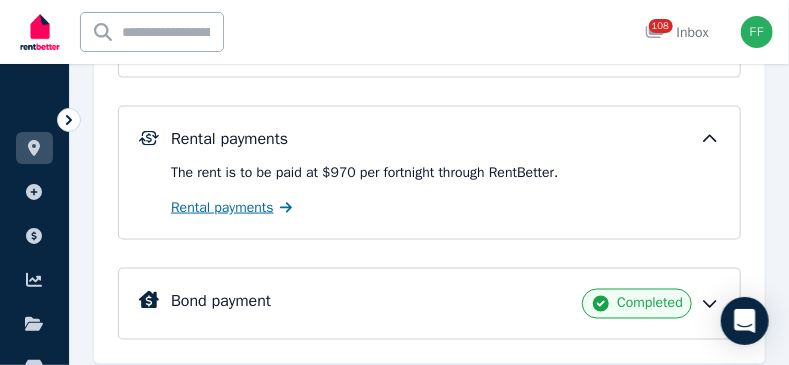 click 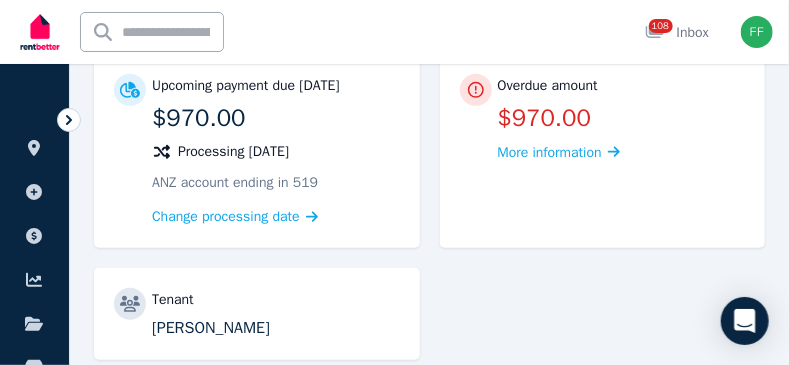 scroll, scrollTop: 164, scrollLeft: 0, axis: vertical 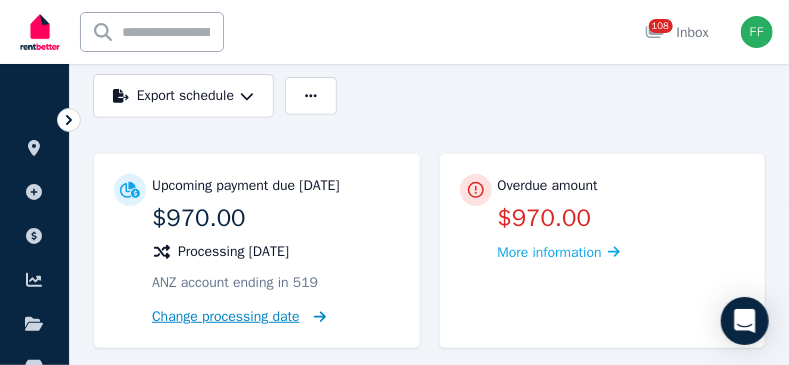 click on "Change processing date" at bounding box center [226, 317] 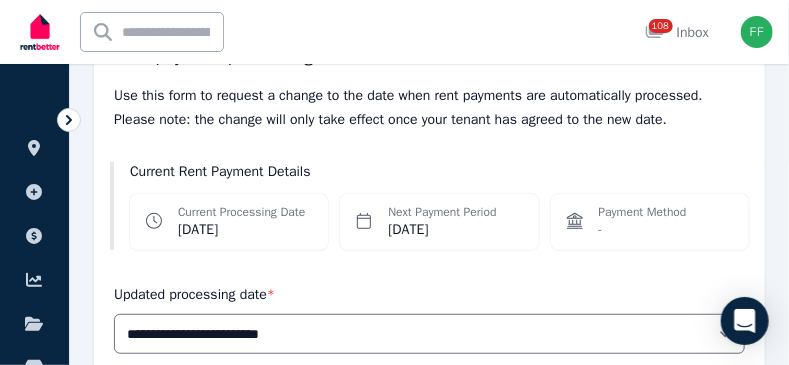 scroll, scrollTop: 0, scrollLeft: 0, axis: both 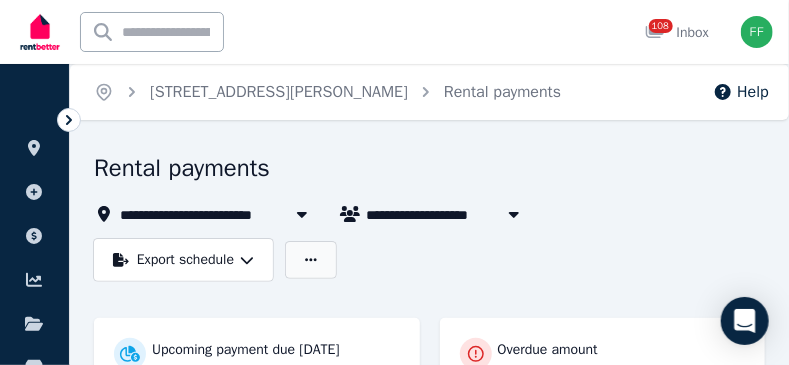 click 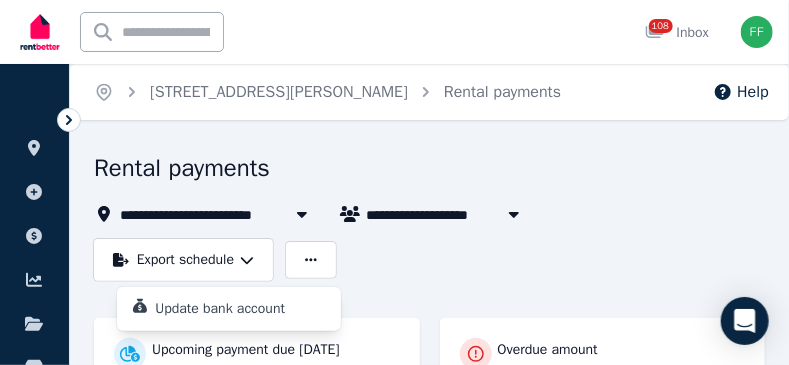 click on "Rental payments" at bounding box center (429, 171) 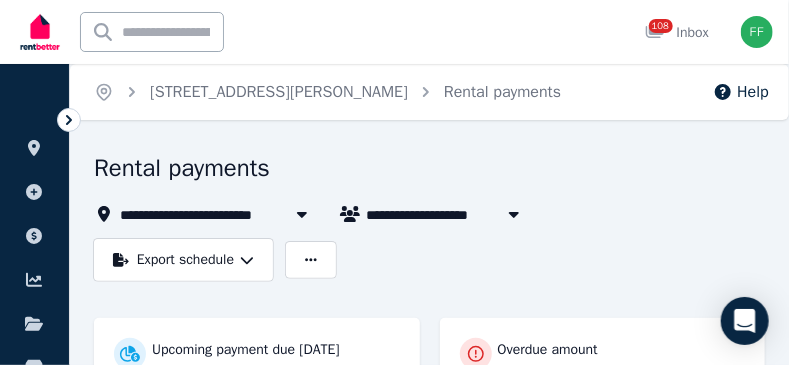 click 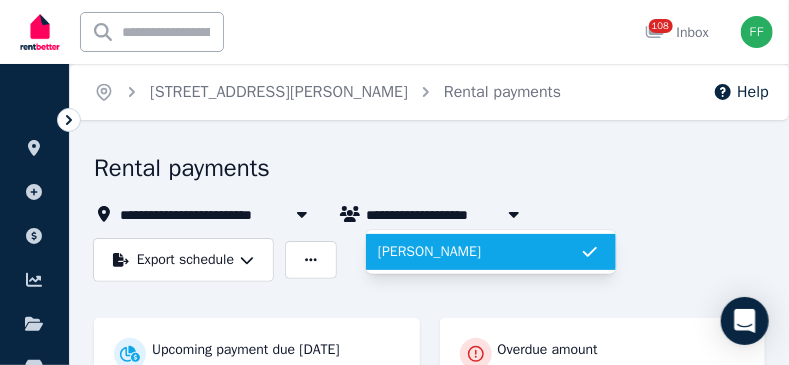 click on "Rental payments" at bounding box center [429, 171] 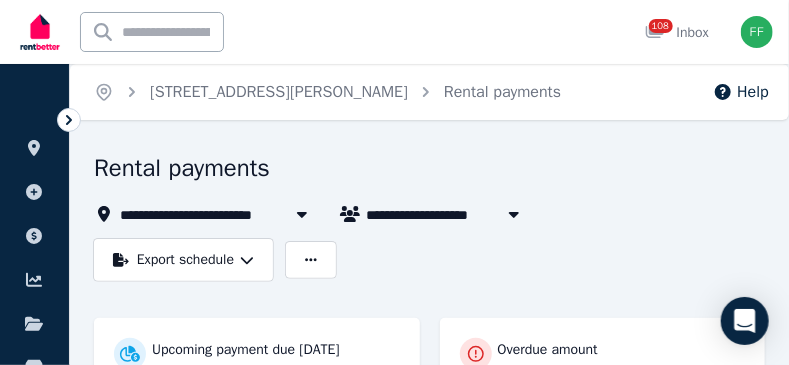 click 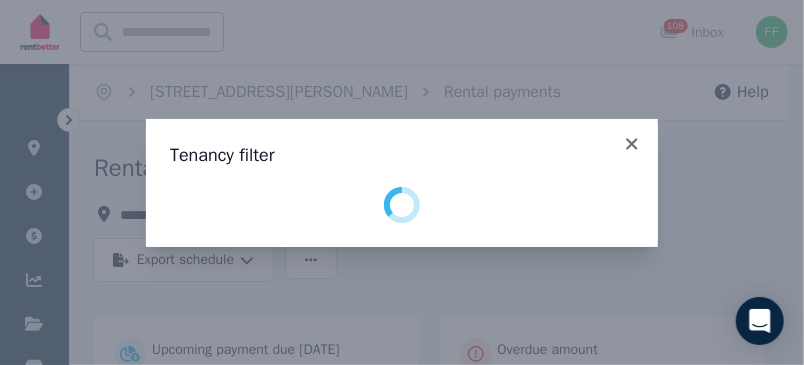 select on "**********" 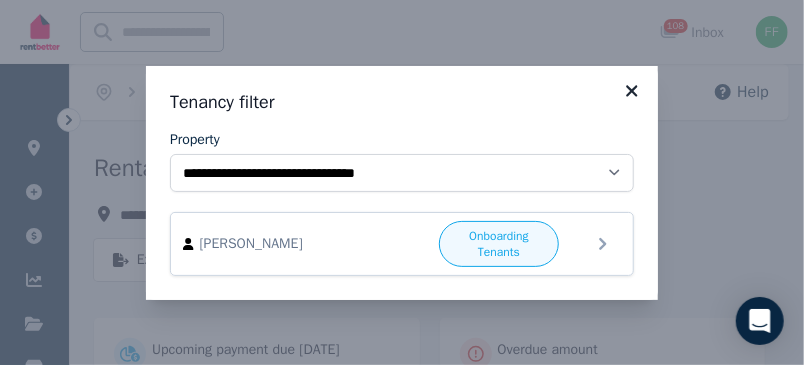 click 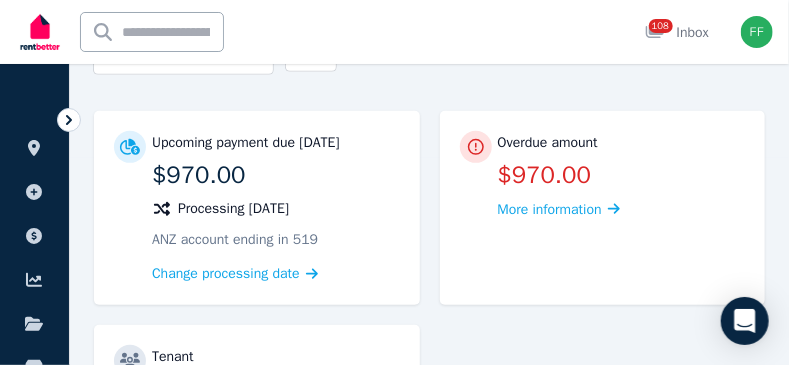 scroll, scrollTop: 0, scrollLeft: 0, axis: both 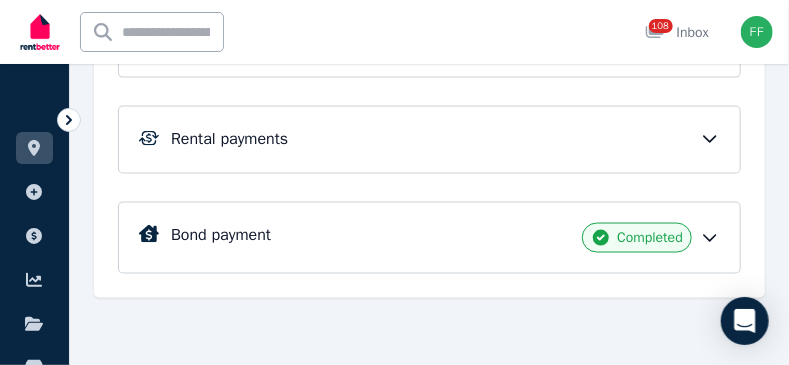 click 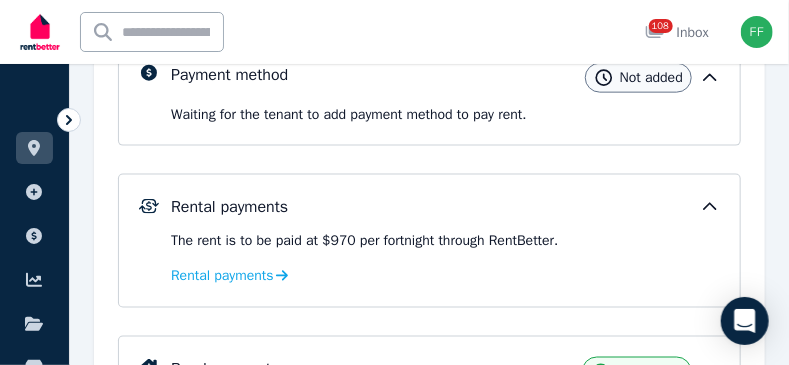 scroll, scrollTop: 719, scrollLeft: 0, axis: vertical 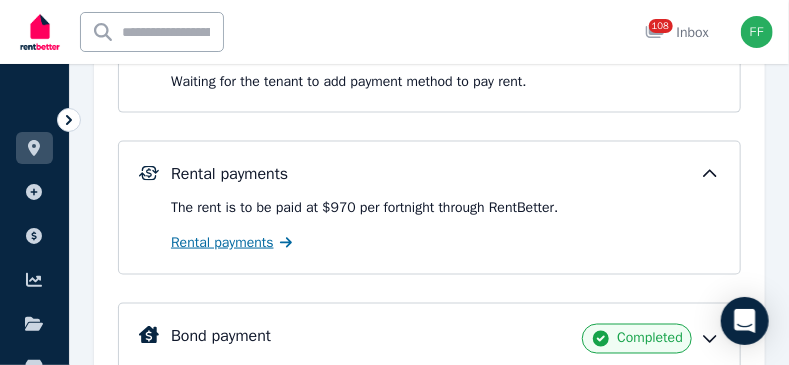 click 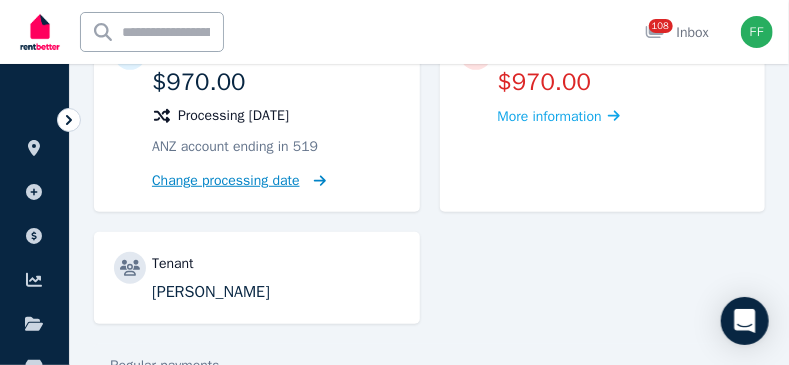scroll, scrollTop: 200, scrollLeft: 0, axis: vertical 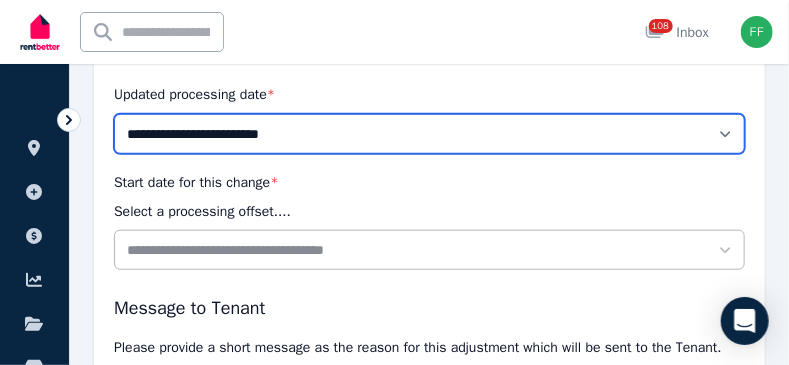 click on "**********" at bounding box center [429, 134] 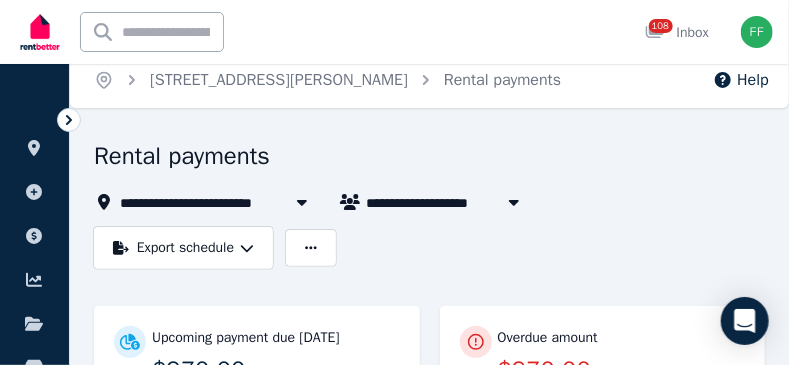 scroll, scrollTop: 0, scrollLeft: 0, axis: both 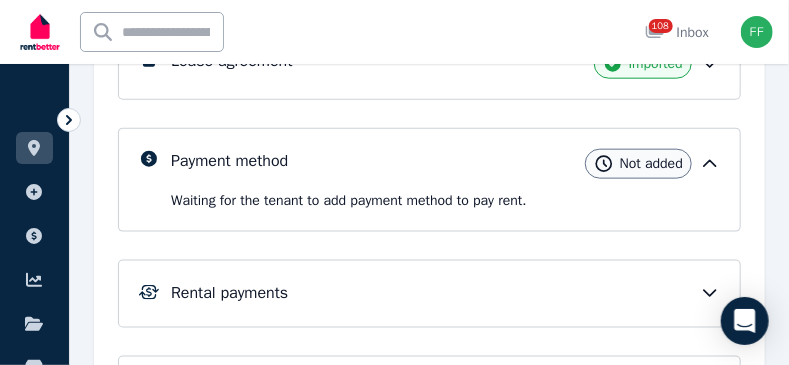 click 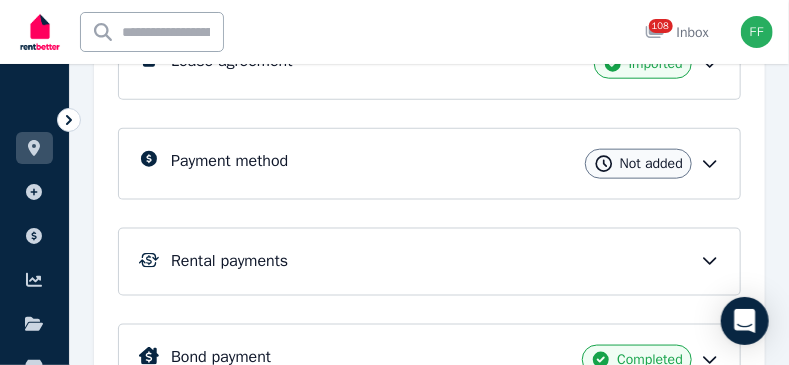 scroll, scrollTop: 700, scrollLeft: 0, axis: vertical 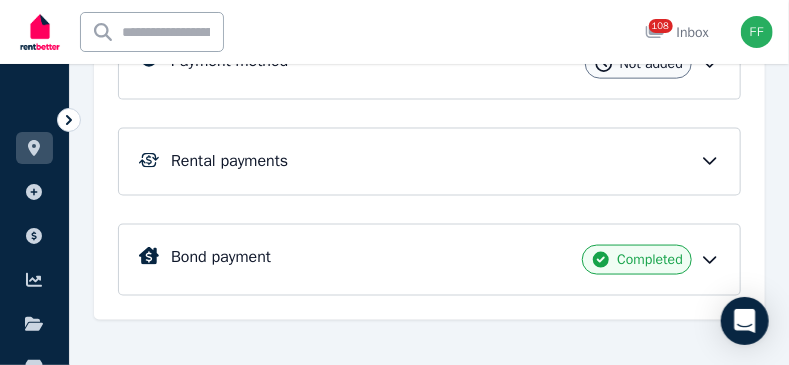 click 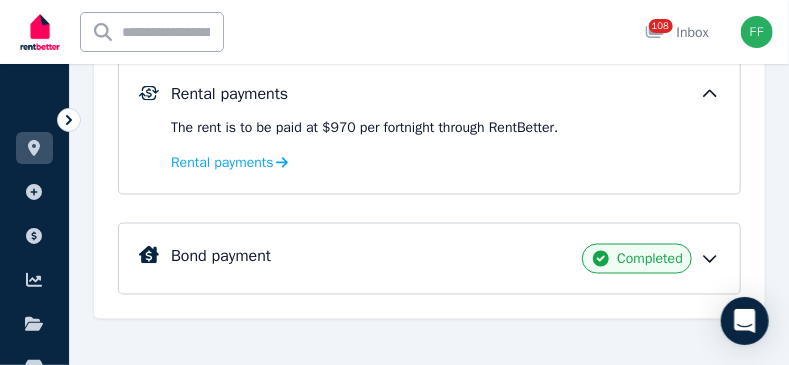 scroll, scrollTop: 787, scrollLeft: 0, axis: vertical 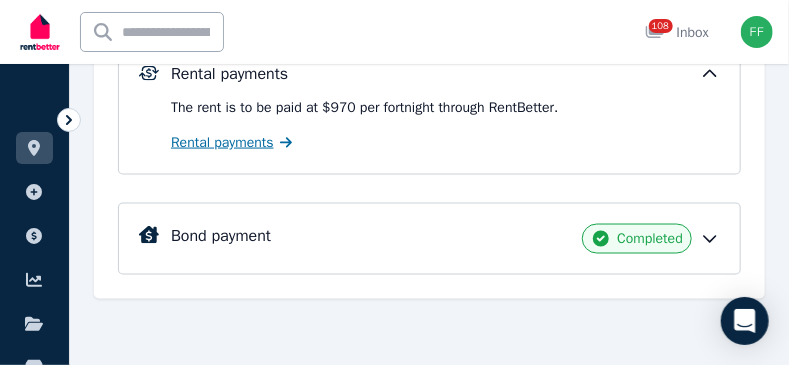 click 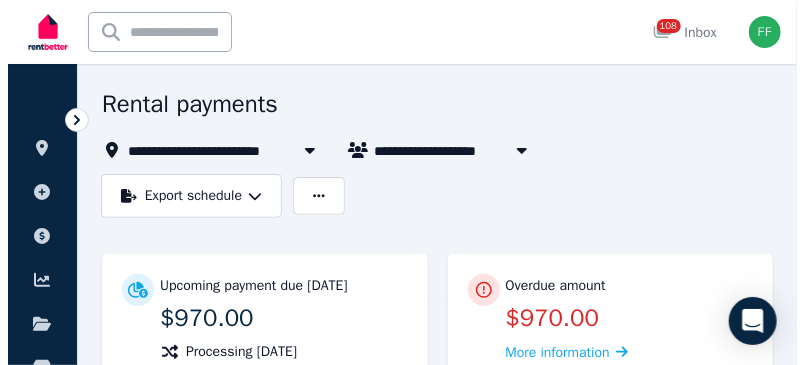 scroll, scrollTop: 164, scrollLeft: 0, axis: vertical 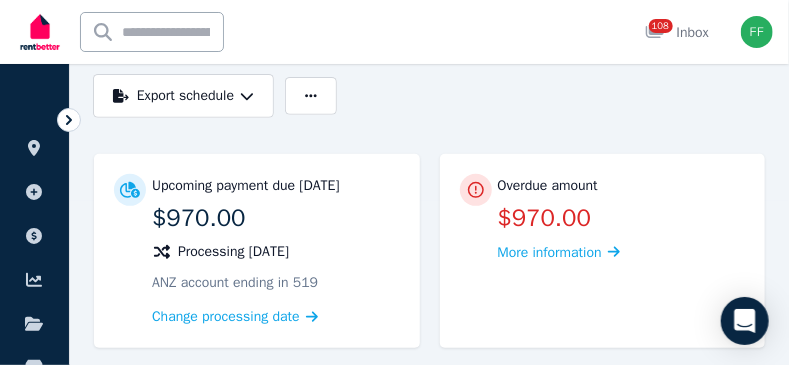 click 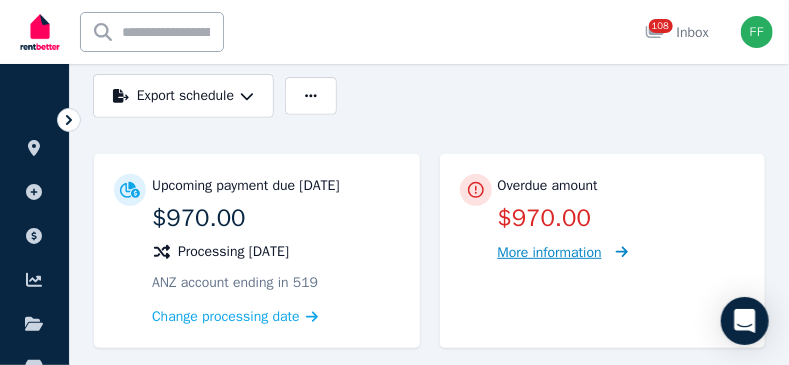 click 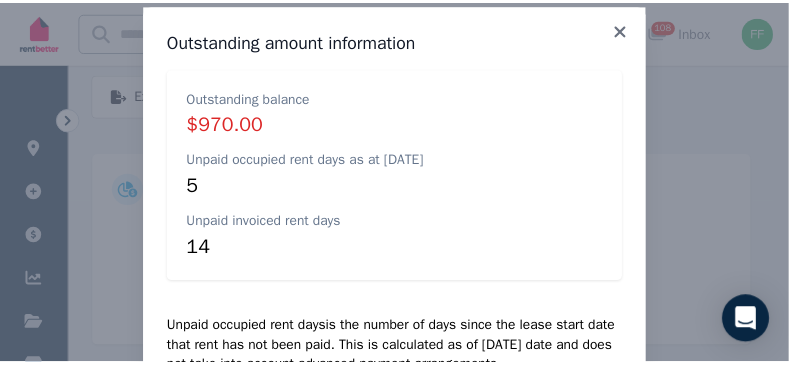 scroll, scrollTop: 0, scrollLeft: 0, axis: both 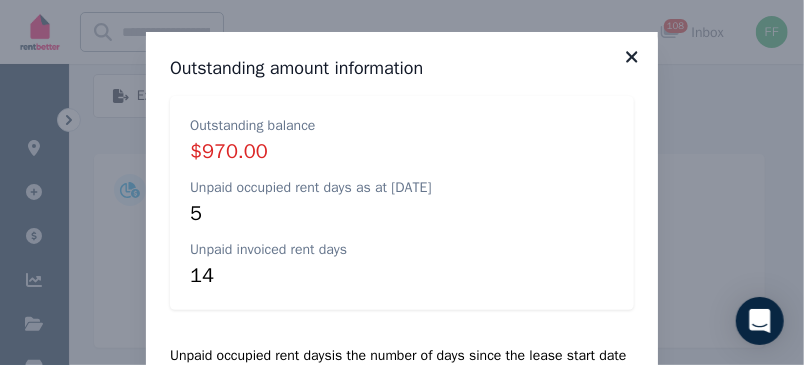 click 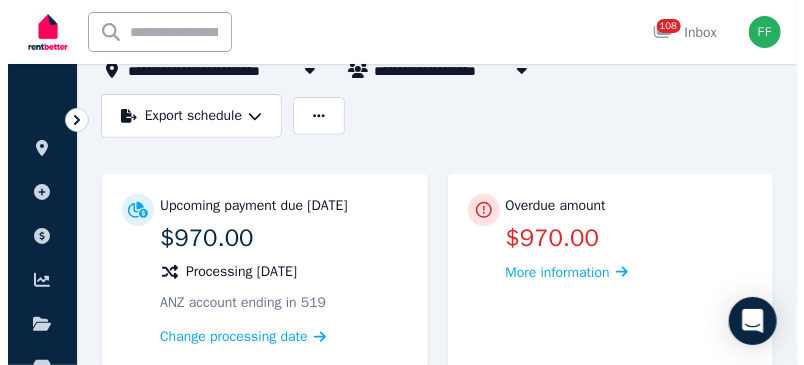 scroll, scrollTop: 0, scrollLeft: 0, axis: both 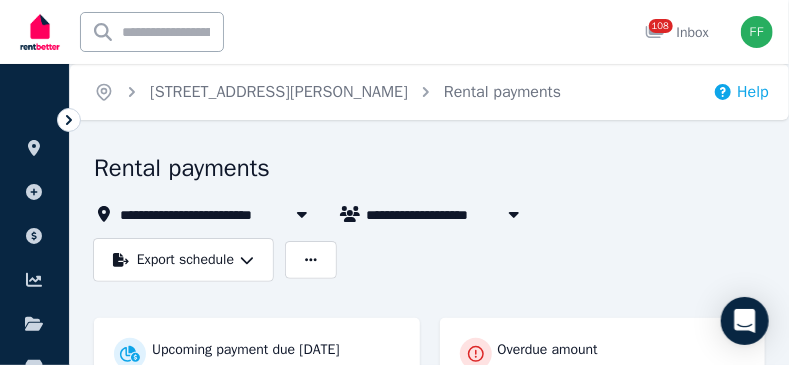 click 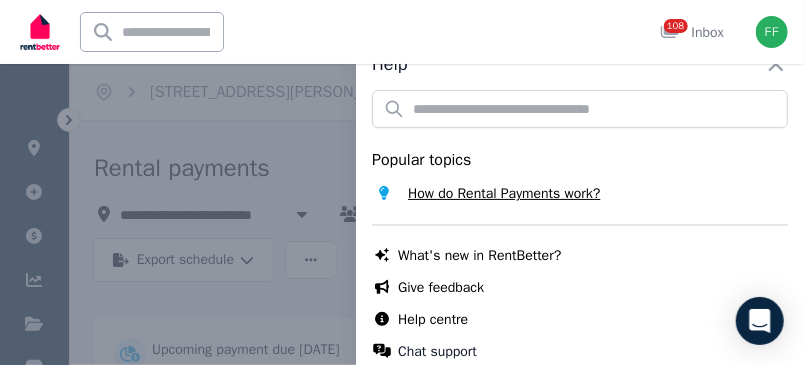 scroll, scrollTop: 46, scrollLeft: 0, axis: vertical 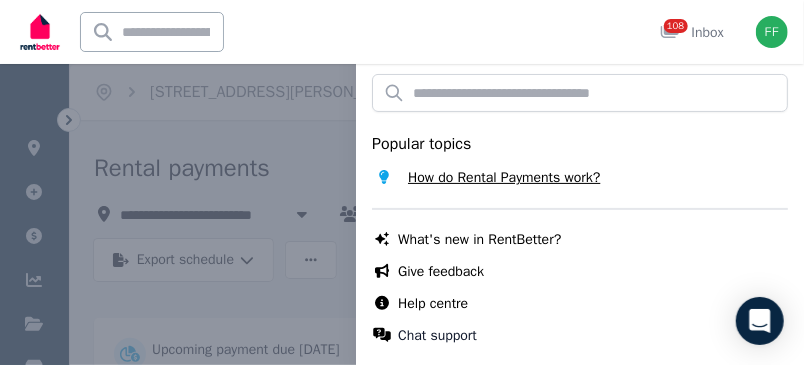 click on "How do Rental Payments work?" at bounding box center (504, 178) 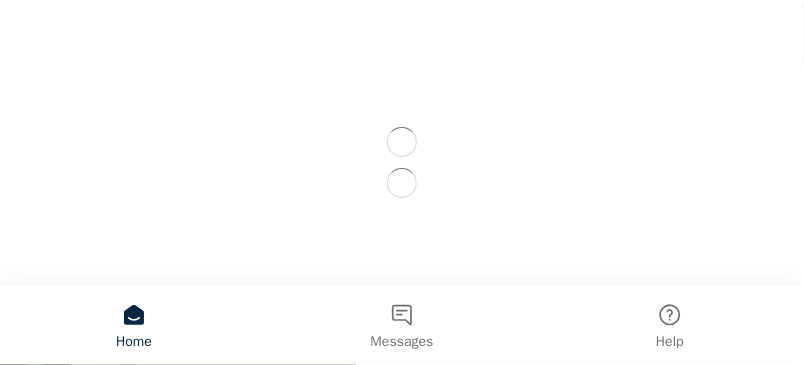 scroll, scrollTop: 0, scrollLeft: 0, axis: both 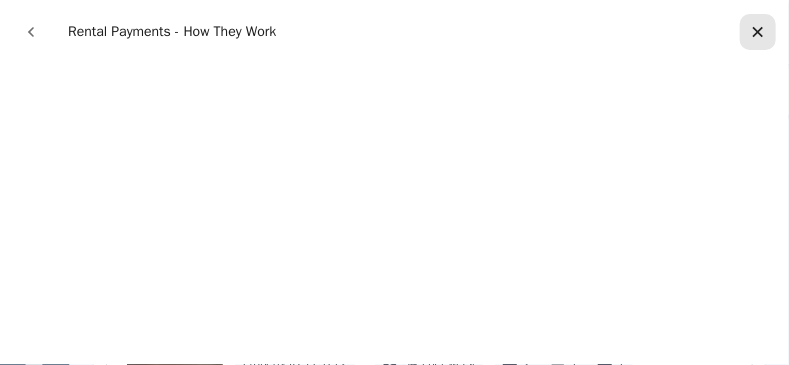 click 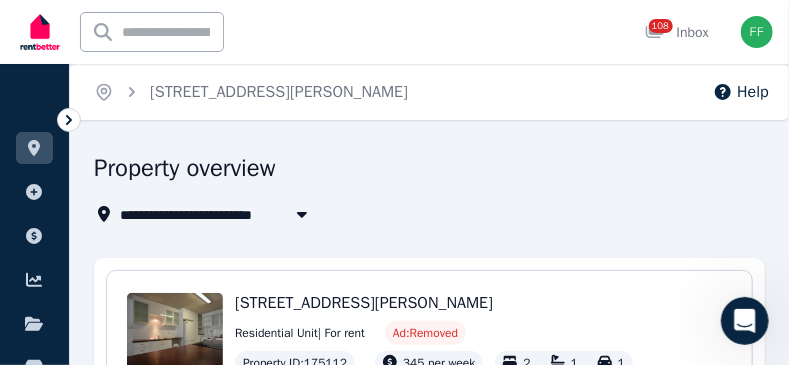 scroll, scrollTop: 0, scrollLeft: 0, axis: both 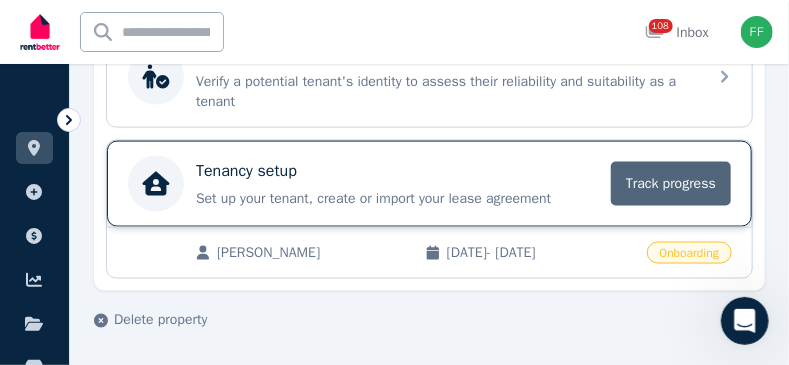 click on "Track progress" at bounding box center [671, 184] 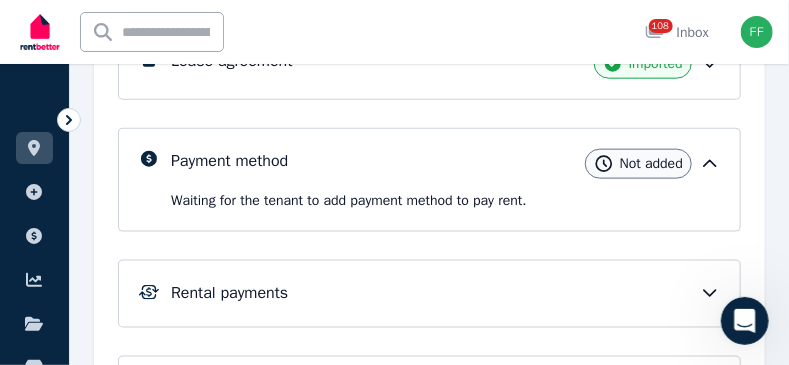 scroll, scrollTop: 700, scrollLeft: 0, axis: vertical 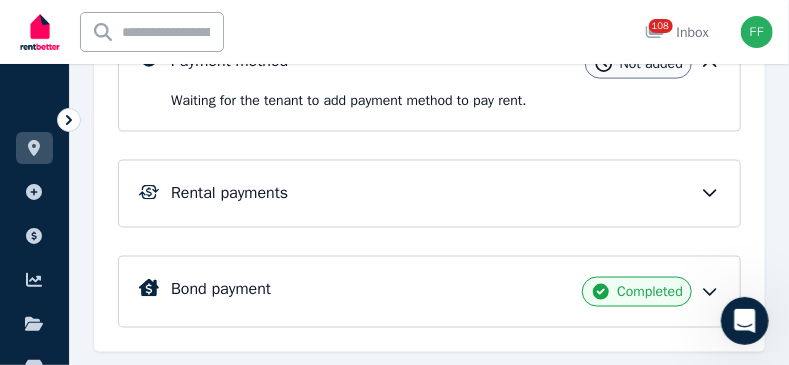 click 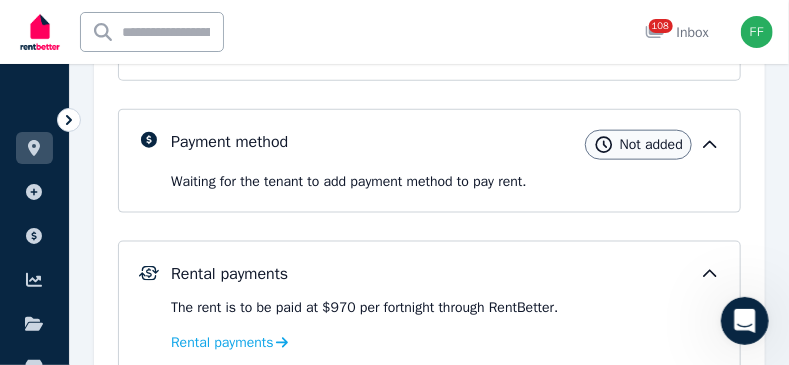 scroll, scrollTop: 719, scrollLeft: 0, axis: vertical 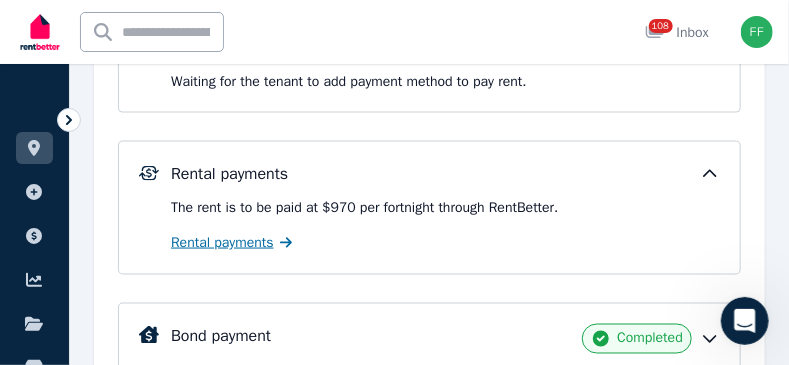 click 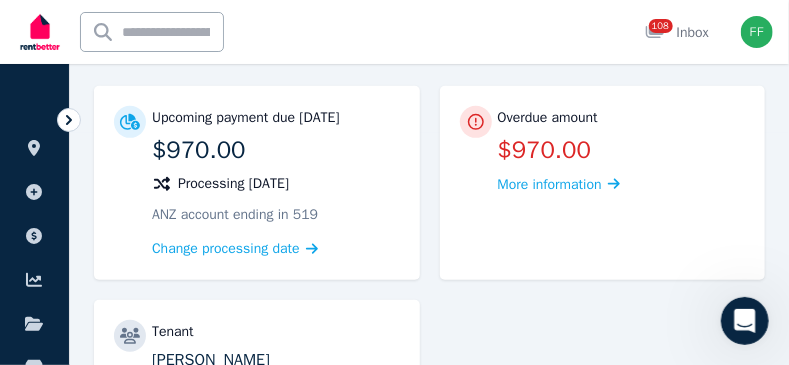 scroll, scrollTop: 264, scrollLeft: 0, axis: vertical 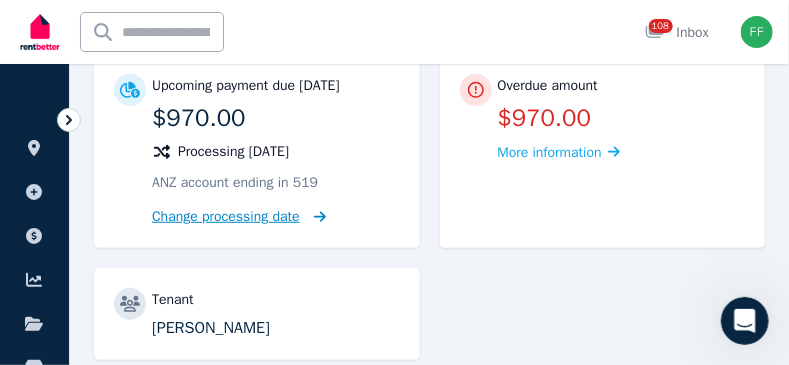 click 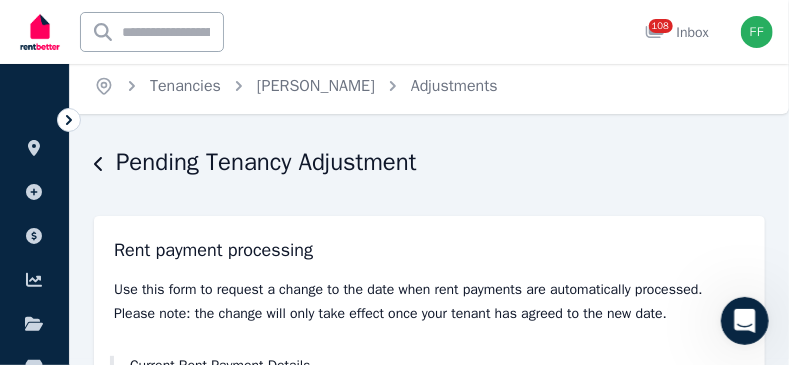 scroll, scrollTop: 0, scrollLeft: 0, axis: both 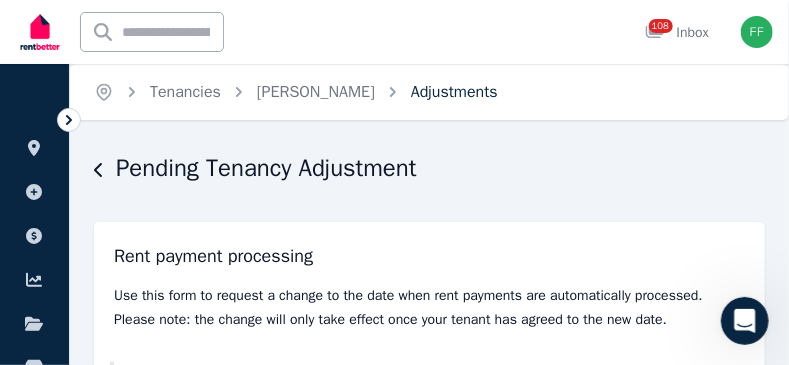 click on "Adjustments" at bounding box center [454, 92] 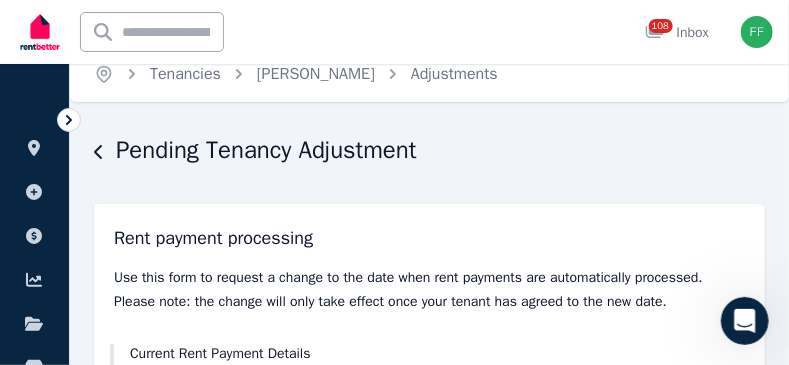 scroll, scrollTop: 0, scrollLeft: 0, axis: both 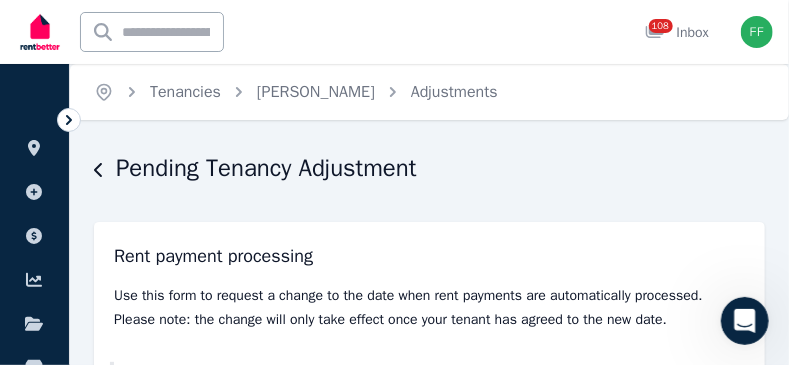 click 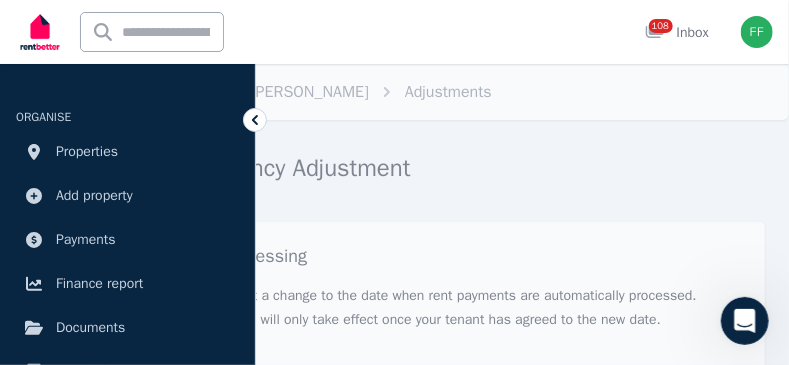 click 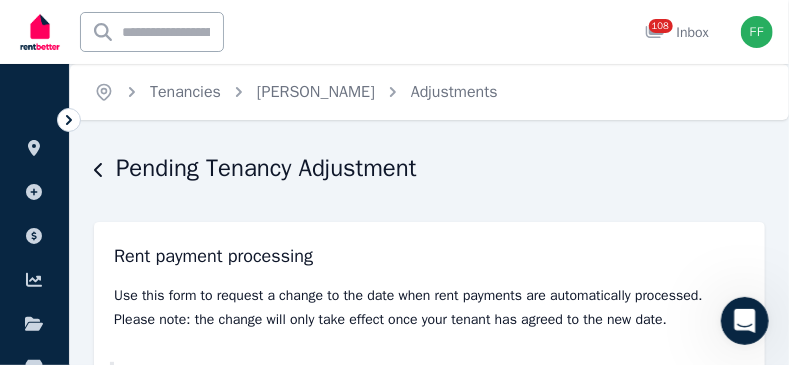 click 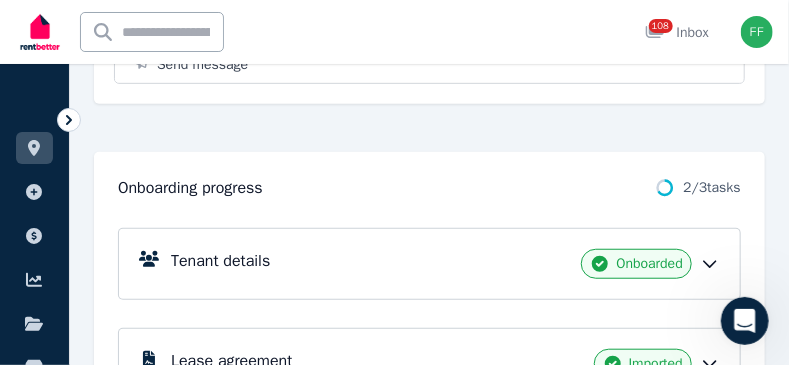 scroll, scrollTop: 400, scrollLeft: 0, axis: vertical 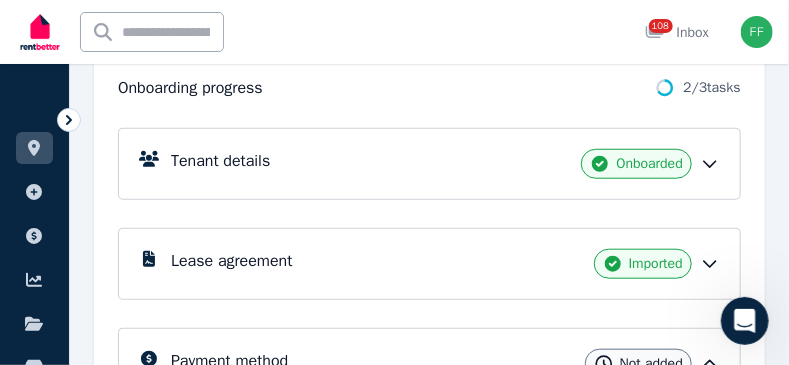click 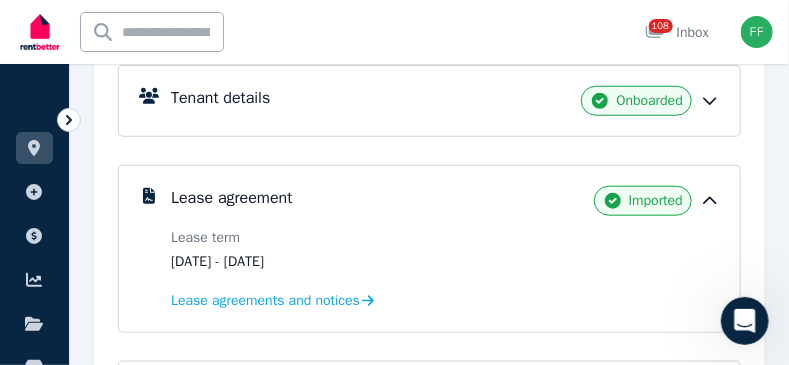 scroll, scrollTop: 500, scrollLeft: 0, axis: vertical 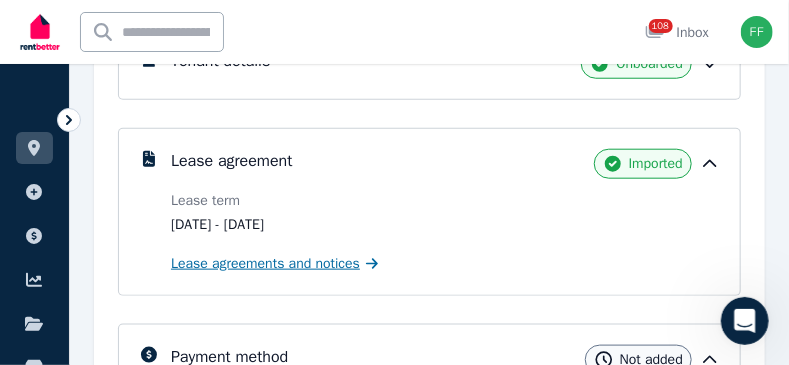 click on "Lease agreements and notices" at bounding box center (265, 264) 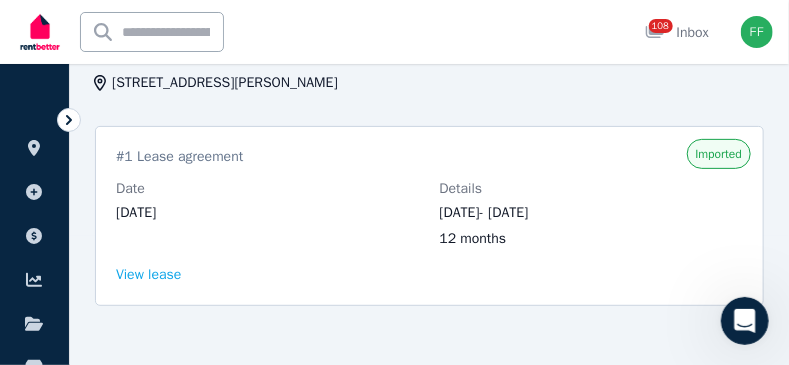 scroll, scrollTop: 162, scrollLeft: 0, axis: vertical 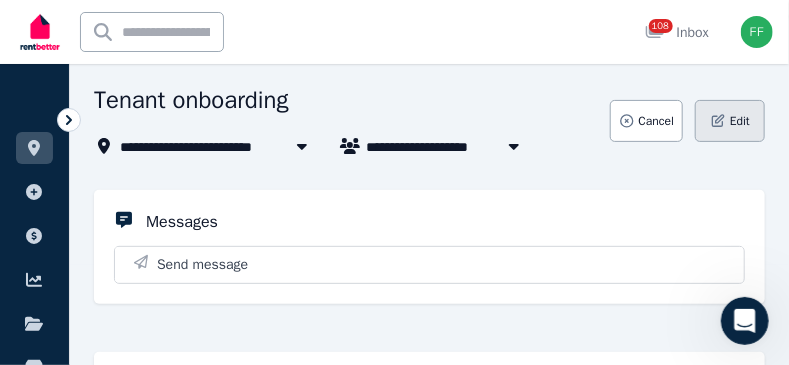 click 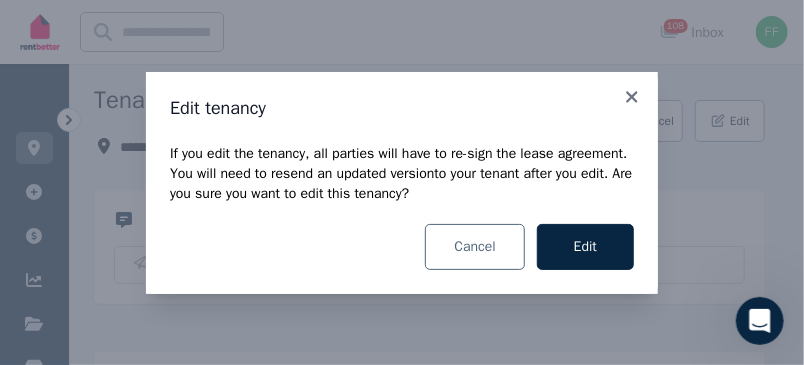 click on "Cancel" at bounding box center [474, 247] 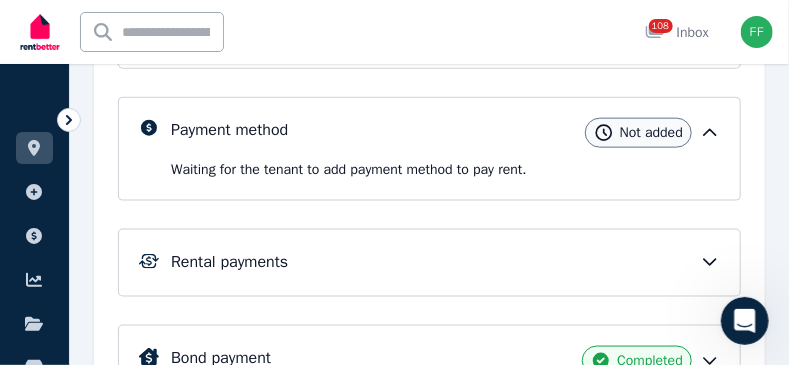 scroll, scrollTop: 654, scrollLeft: 0, axis: vertical 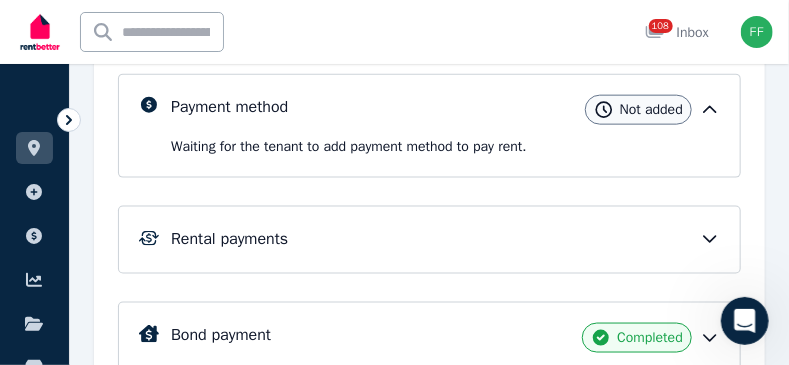 click 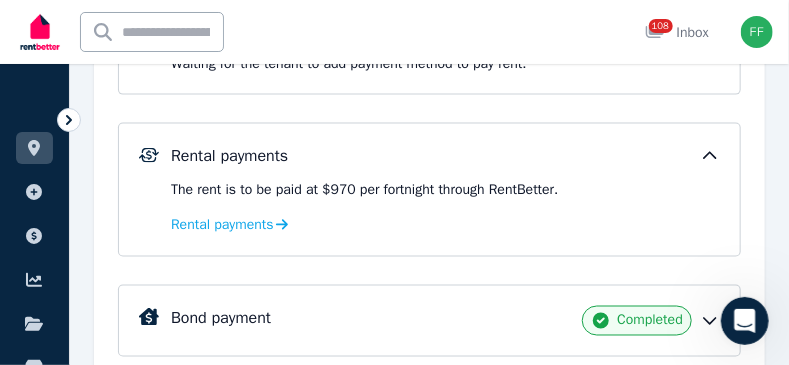 scroll, scrollTop: 719, scrollLeft: 0, axis: vertical 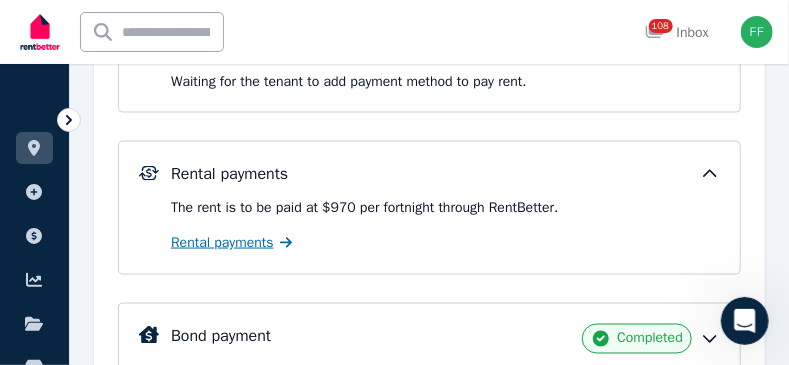 click 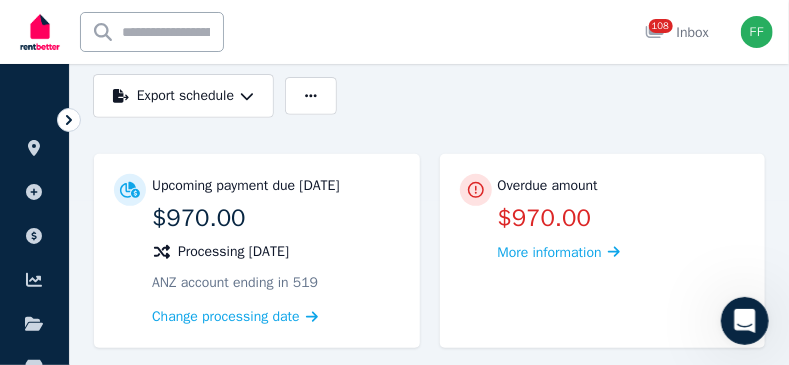 scroll, scrollTop: 200, scrollLeft: 0, axis: vertical 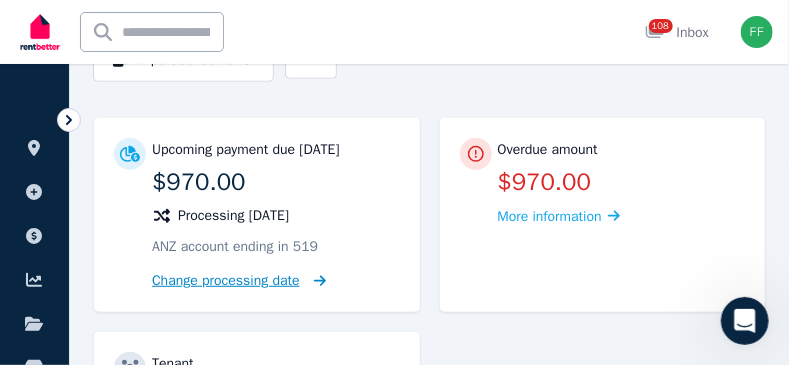 click on "Change processing date" at bounding box center [226, 281] 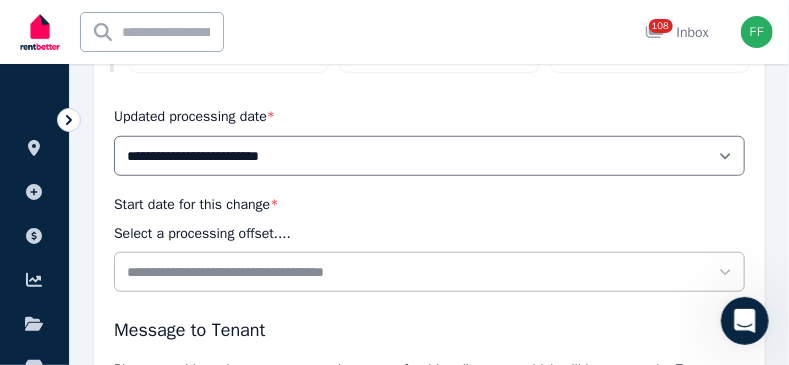 scroll, scrollTop: 400, scrollLeft: 0, axis: vertical 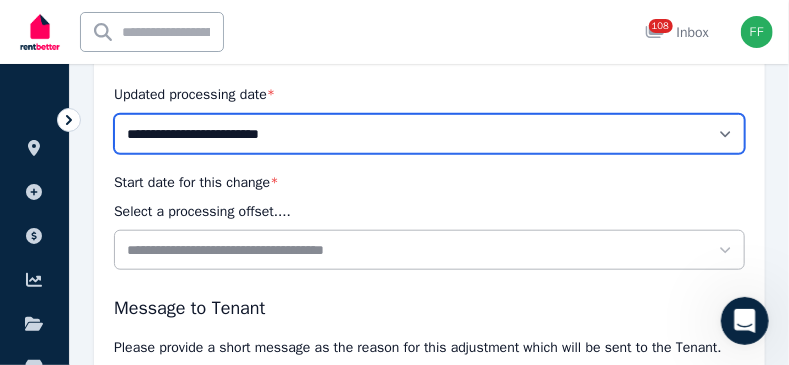 click on "**********" at bounding box center [429, 134] 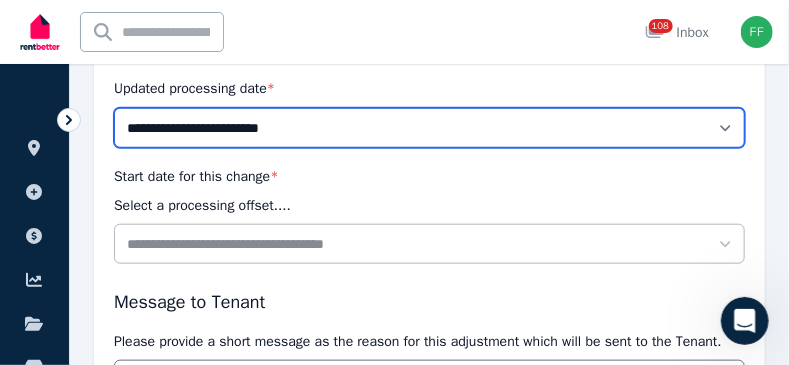 scroll, scrollTop: 300, scrollLeft: 0, axis: vertical 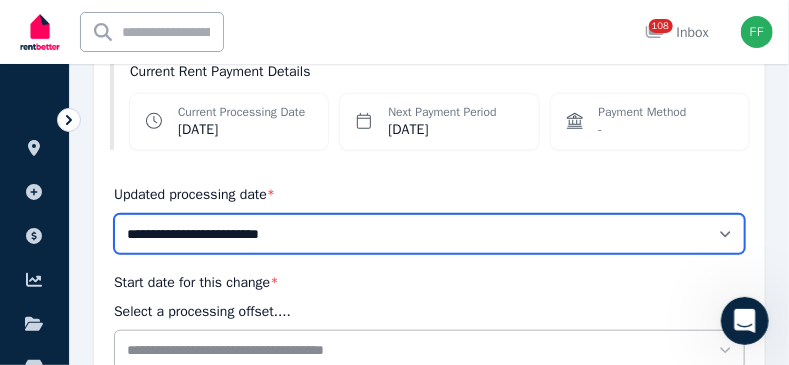 click on "**********" at bounding box center (429, 234) 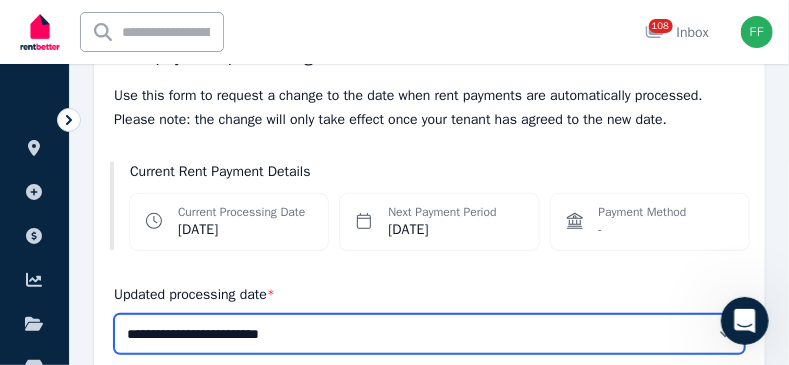scroll, scrollTop: 300, scrollLeft: 0, axis: vertical 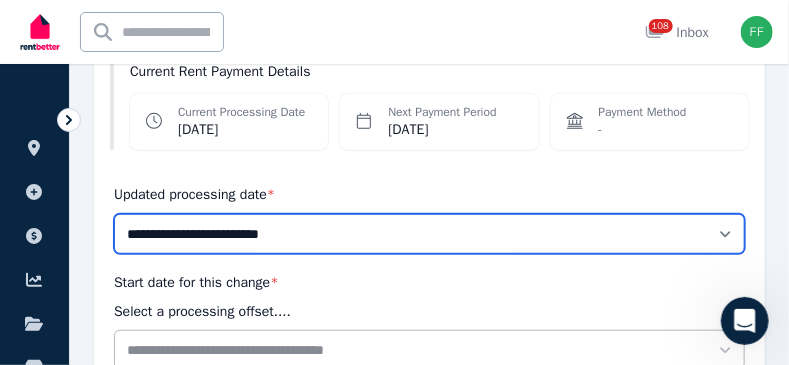 click on "**********" at bounding box center [429, 234] 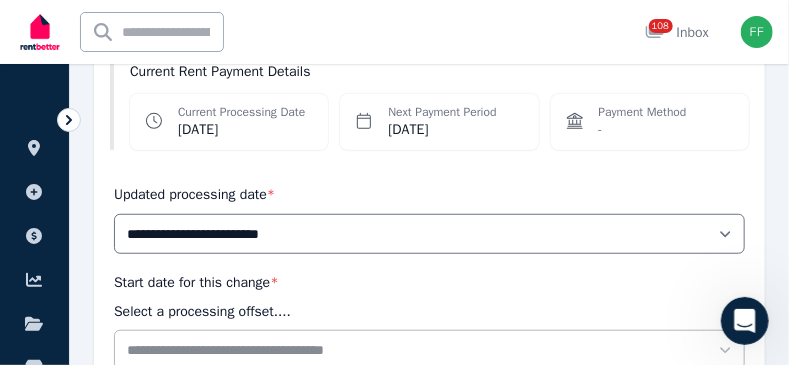 click on "**********" at bounding box center (429, 320) 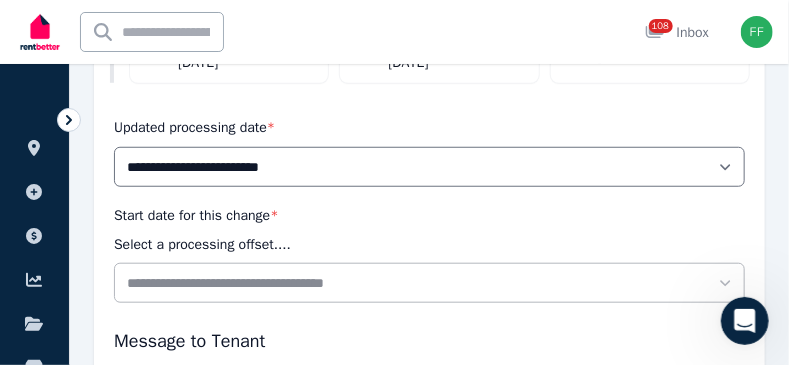 scroll, scrollTop: 400, scrollLeft: 0, axis: vertical 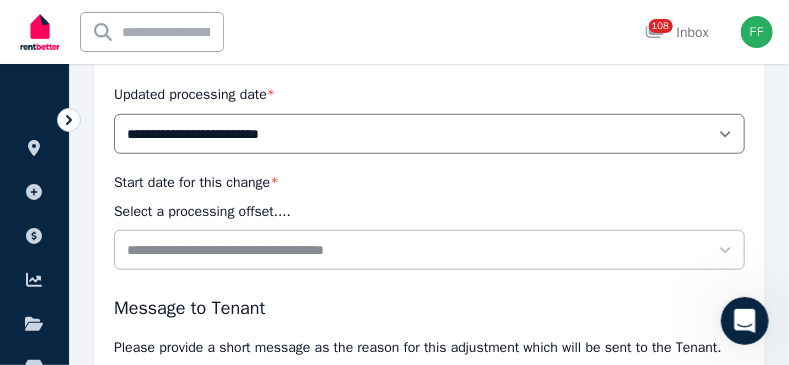 click on "Start date for this change *" at bounding box center [196, 182] 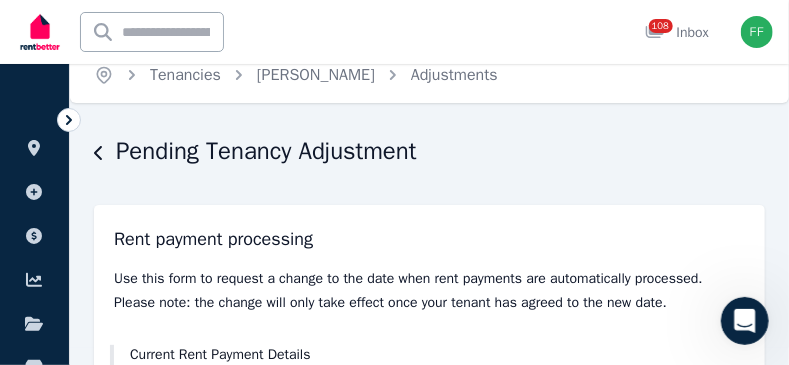 scroll, scrollTop: 0, scrollLeft: 0, axis: both 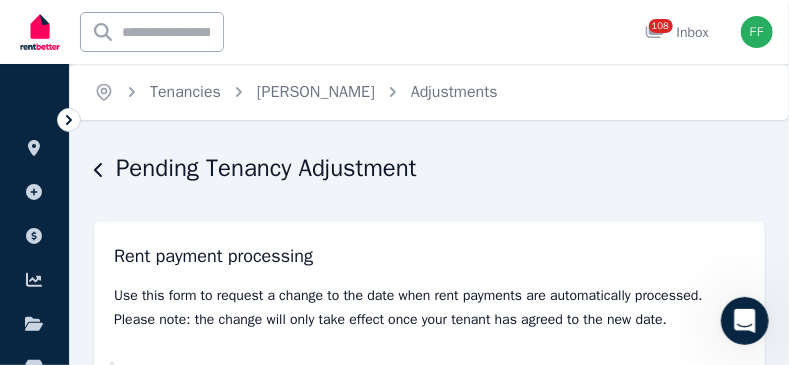 click 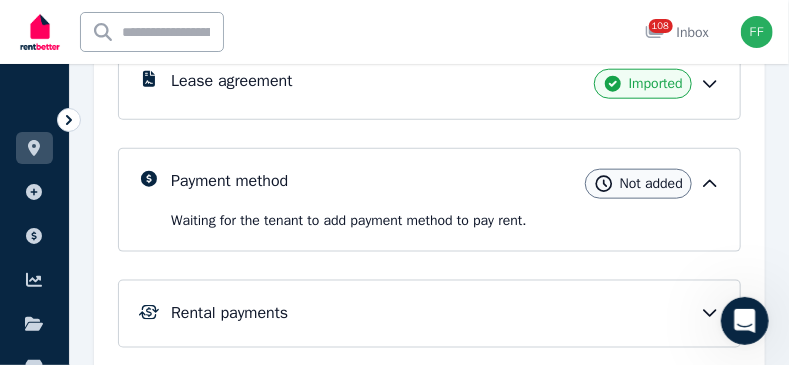 scroll, scrollTop: 600, scrollLeft: 0, axis: vertical 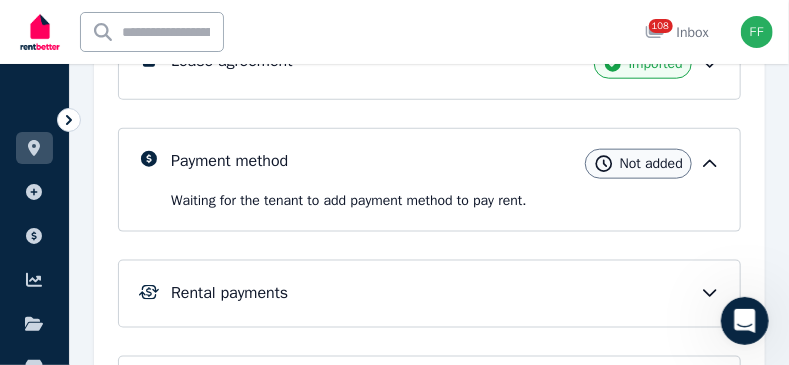 click 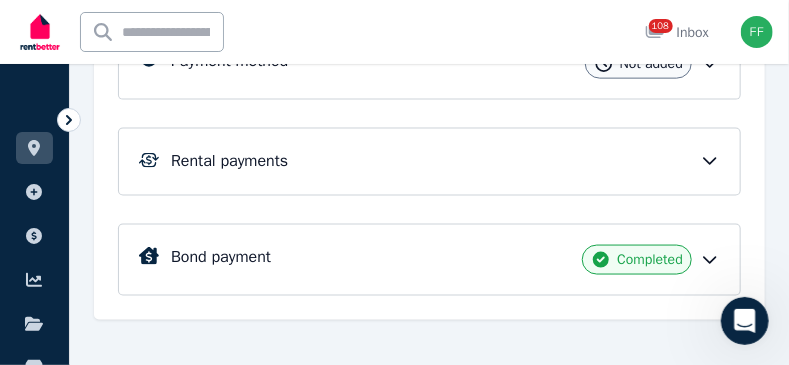 scroll, scrollTop: 600, scrollLeft: 0, axis: vertical 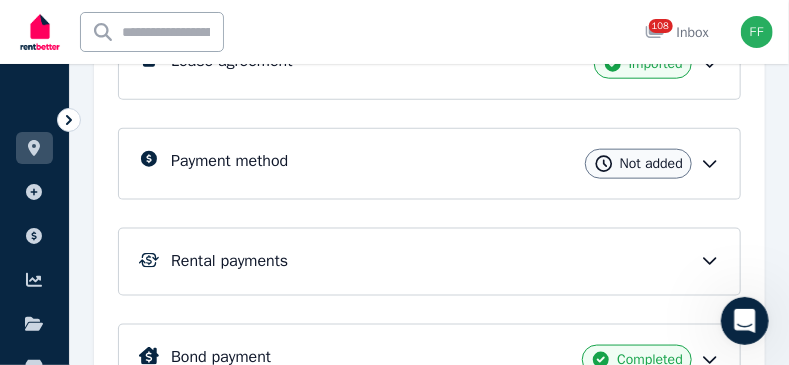 click 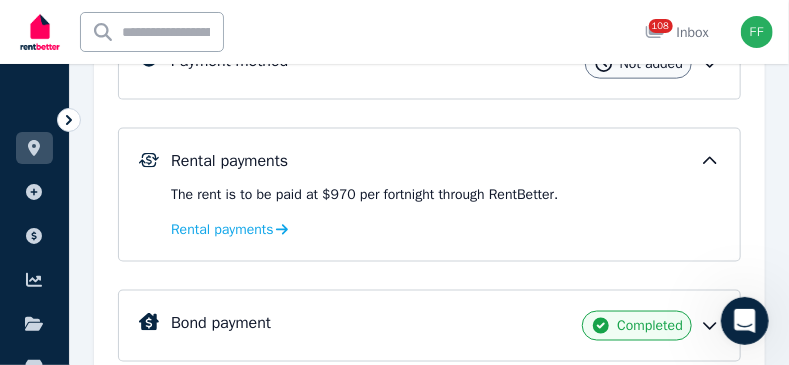 scroll, scrollTop: 787, scrollLeft: 0, axis: vertical 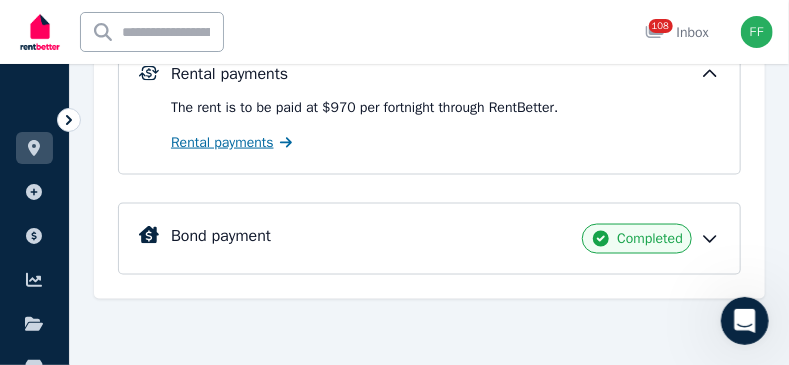 click on "Rental payments" at bounding box center (222, 143) 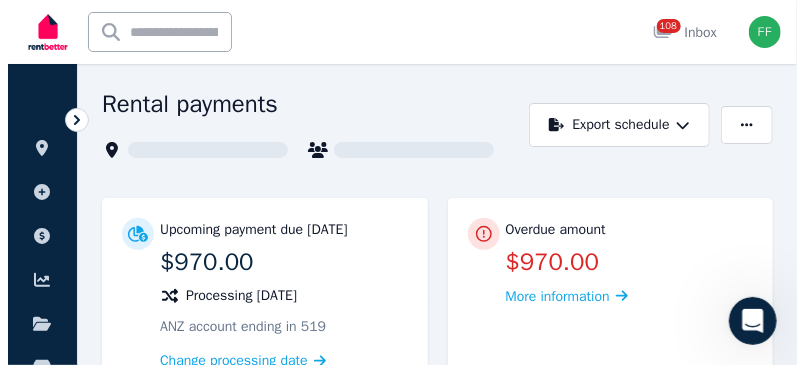 scroll, scrollTop: 164, scrollLeft: 0, axis: vertical 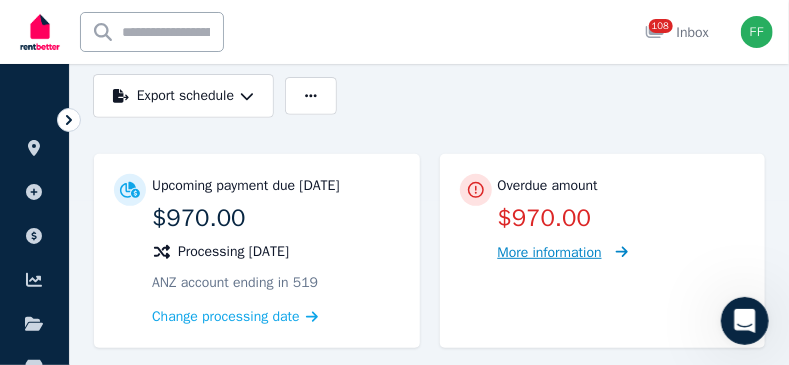 click on "More information" at bounding box center (550, 252) 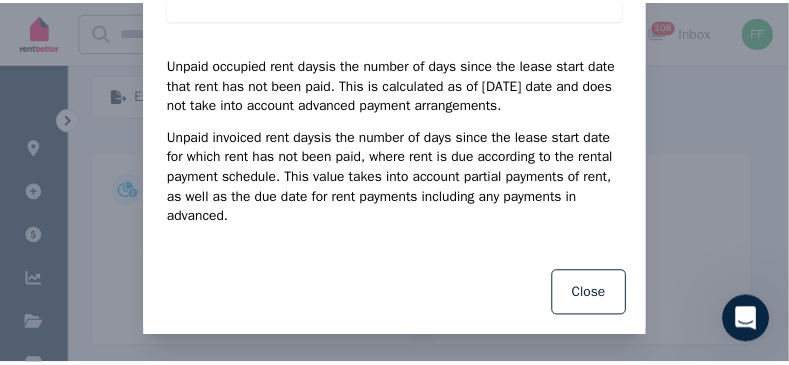 scroll, scrollTop: 294, scrollLeft: 0, axis: vertical 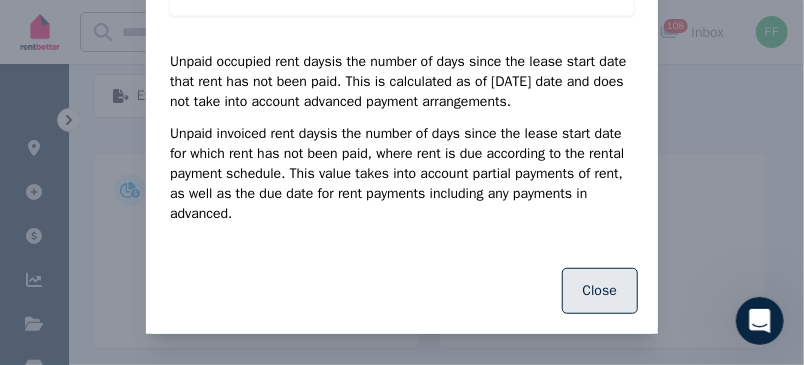 click on "Close" at bounding box center [600, 291] 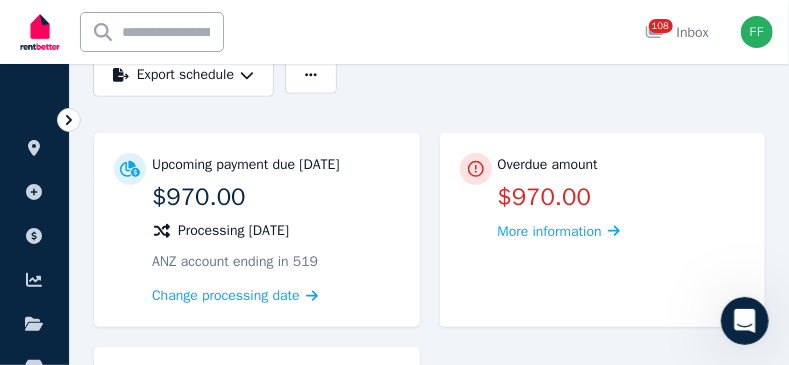 scroll, scrollTop: 164, scrollLeft: 0, axis: vertical 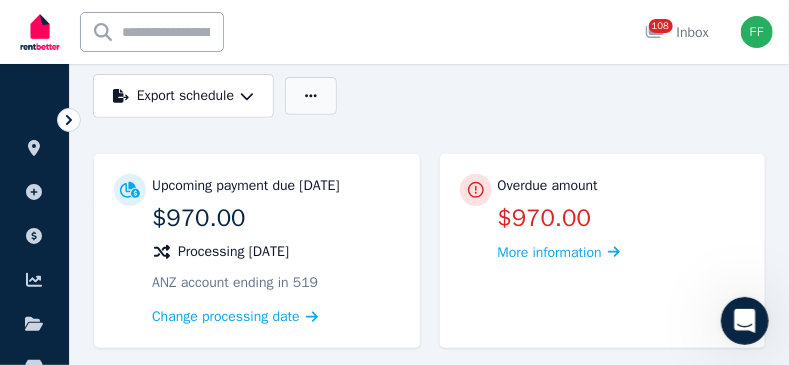 click 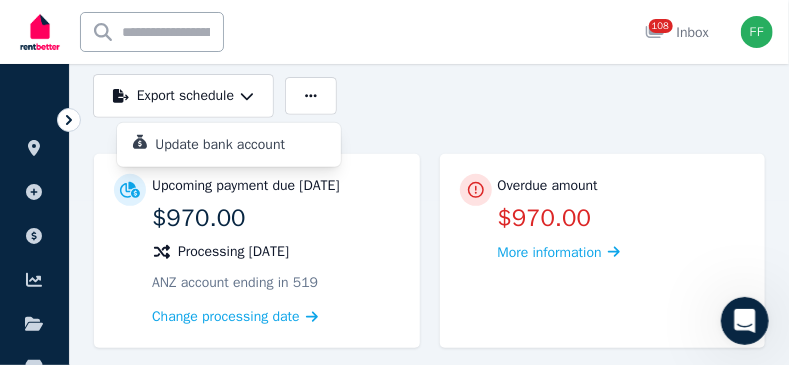 click on "**********" at bounding box center [429, 53] 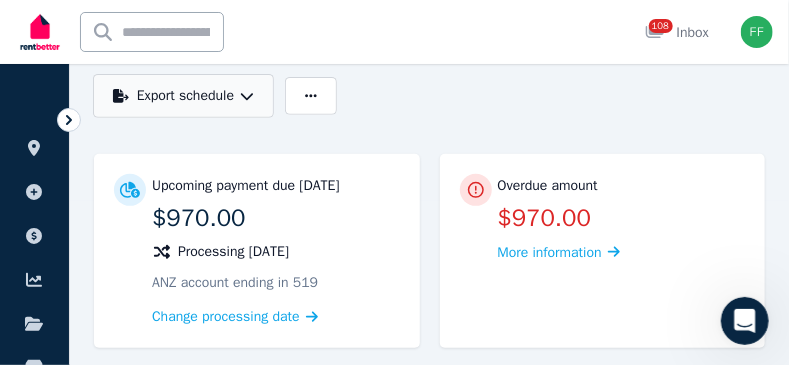 click 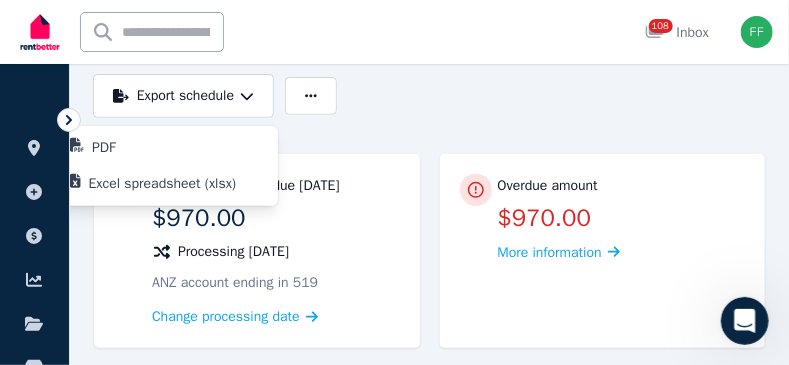 click on "**********" at bounding box center [429, 53] 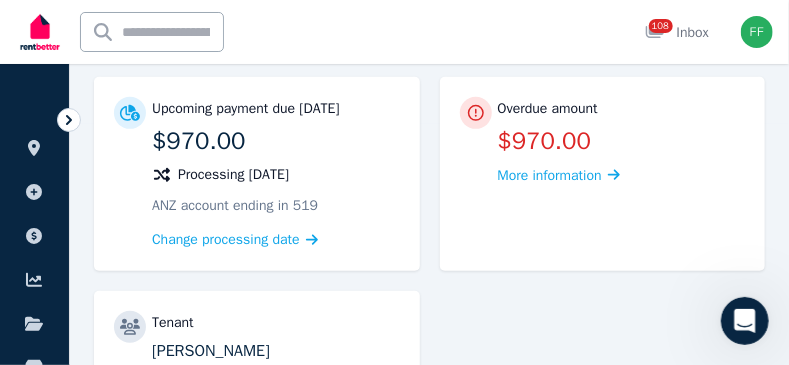 scroll, scrollTop: 264, scrollLeft: 0, axis: vertical 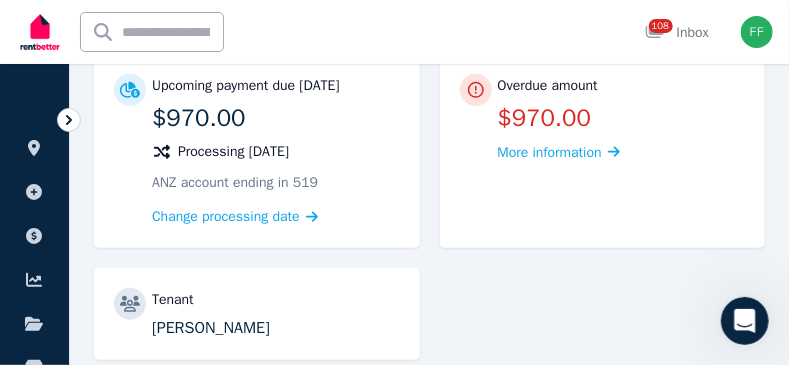 click 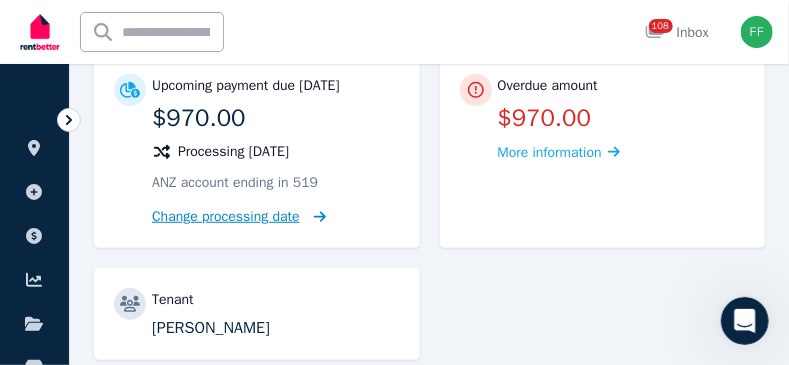 click on "Change processing date" at bounding box center (226, 217) 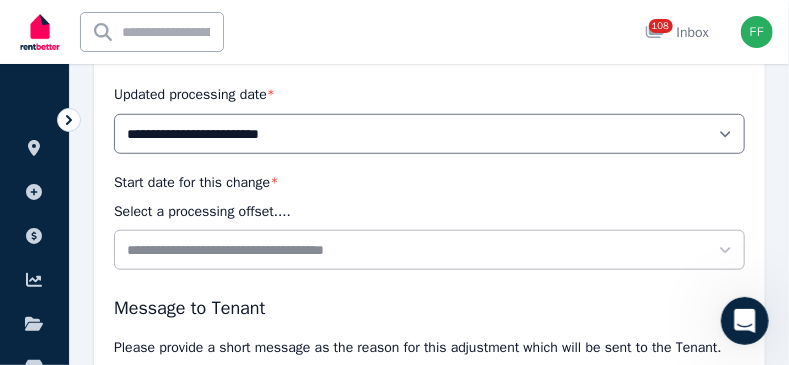 scroll, scrollTop: 300, scrollLeft: 0, axis: vertical 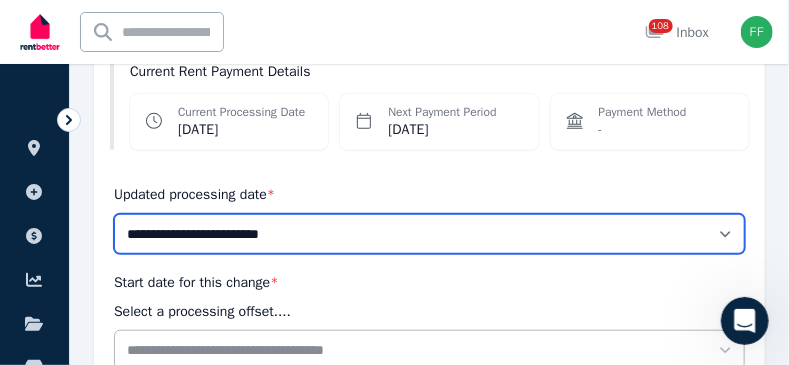 click on "**********" at bounding box center [429, 234] 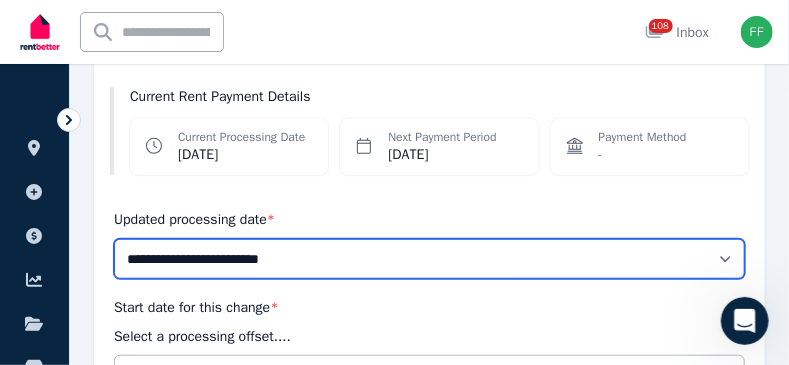 scroll, scrollTop: 0, scrollLeft: 0, axis: both 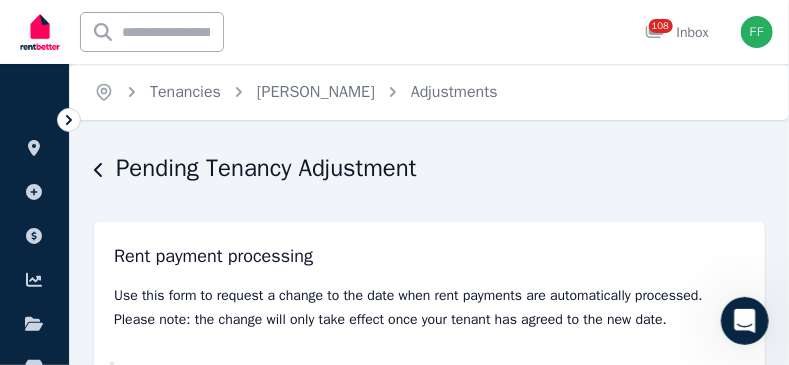 click 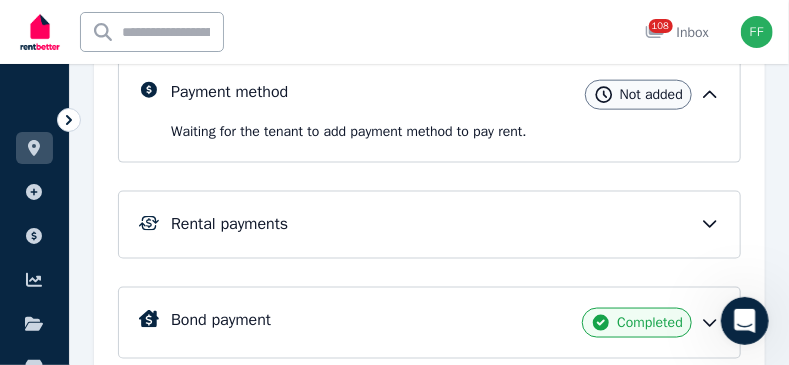 scroll, scrollTop: 700, scrollLeft: 0, axis: vertical 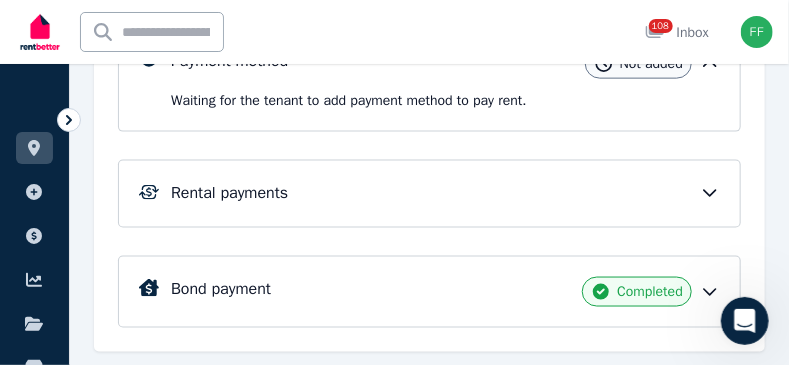 click 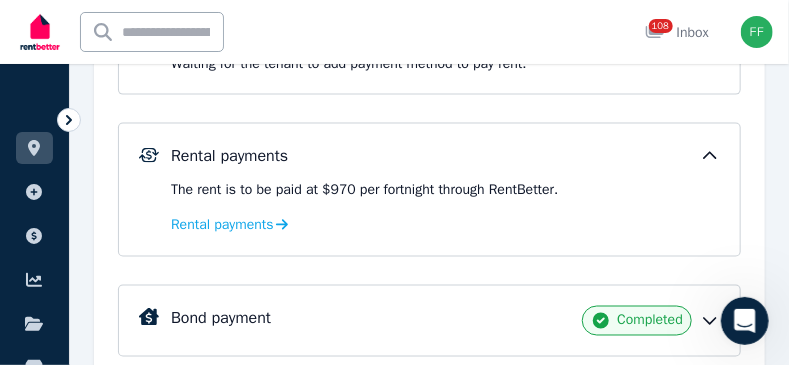 scroll, scrollTop: 719, scrollLeft: 0, axis: vertical 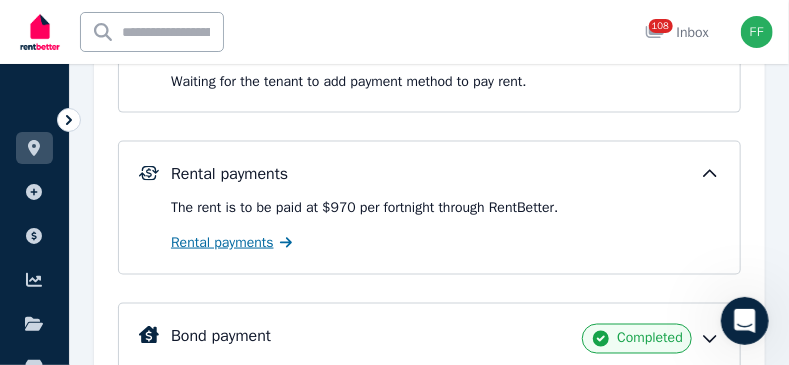 click on "Rental payments" at bounding box center [222, 243] 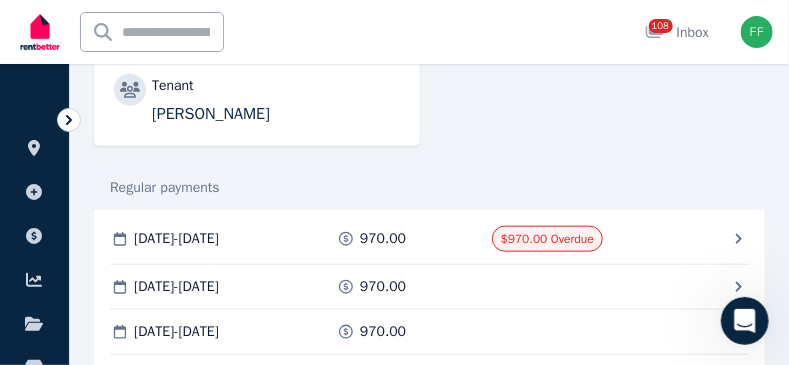 scroll, scrollTop: 500, scrollLeft: 0, axis: vertical 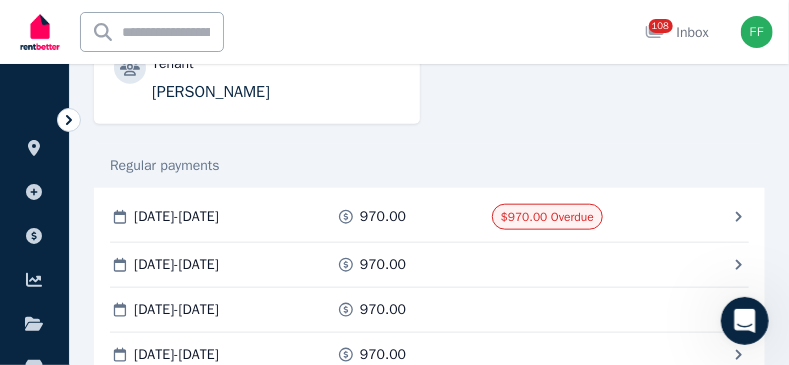 click 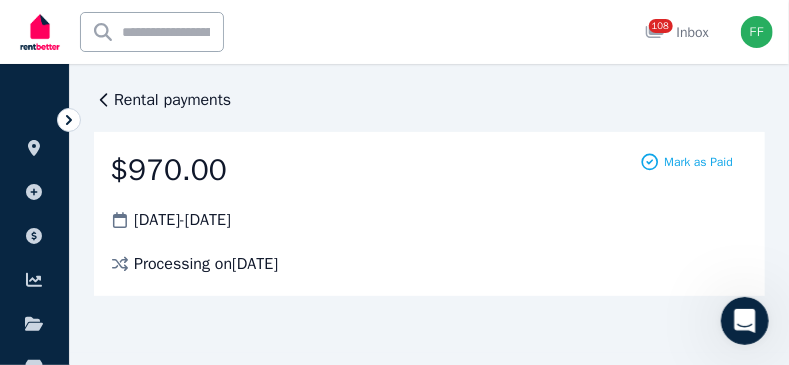 scroll, scrollTop: 14, scrollLeft: 0, axis: vertical 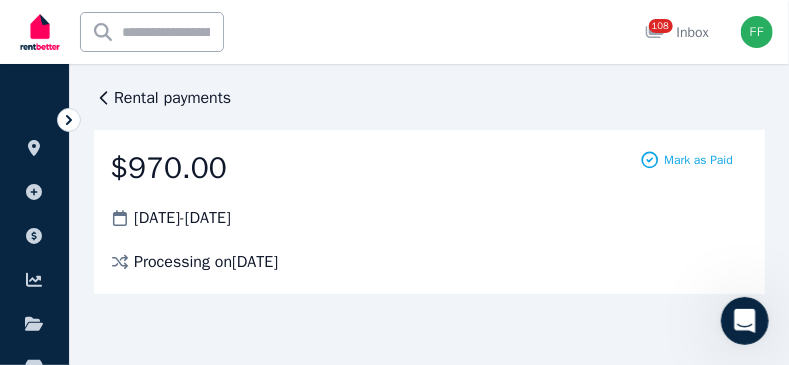 click on "Processing on  [DATE]" at bounding box center (206, 262) 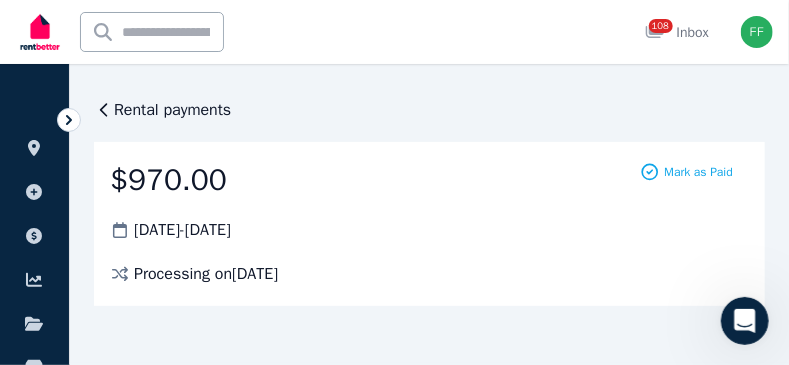scroll, scrollTop: 0, scrollLeft: 0, axis: both 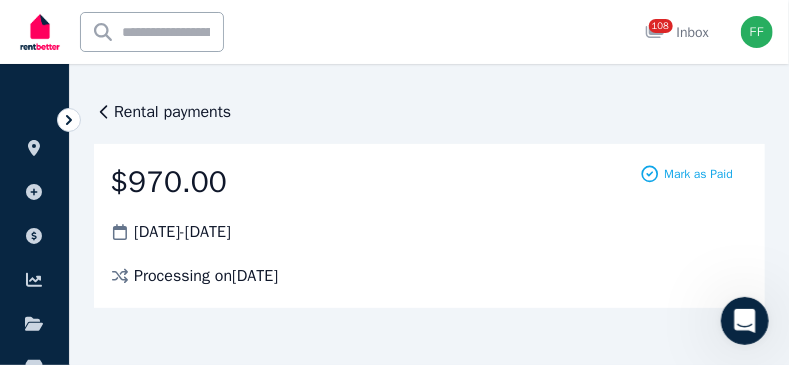 click on "[DATE]  -  [DATE]" at bounding box center (182, 232) 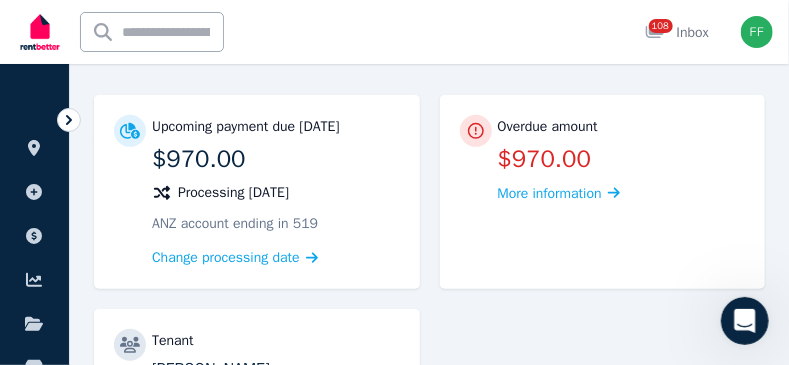 scroll, scrollTop: 200, scrollLeft: 0, axis: vertical 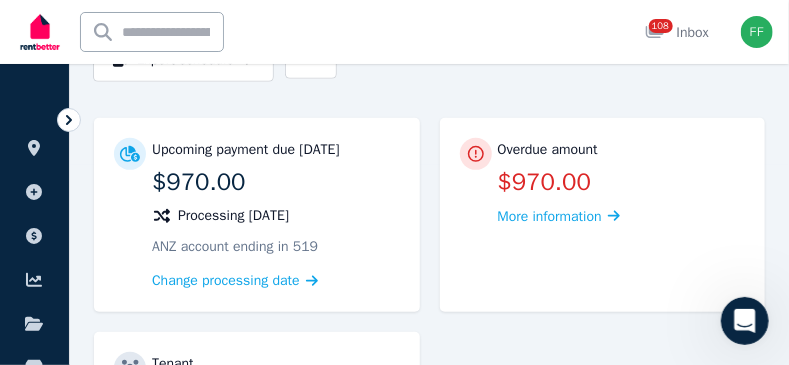 click 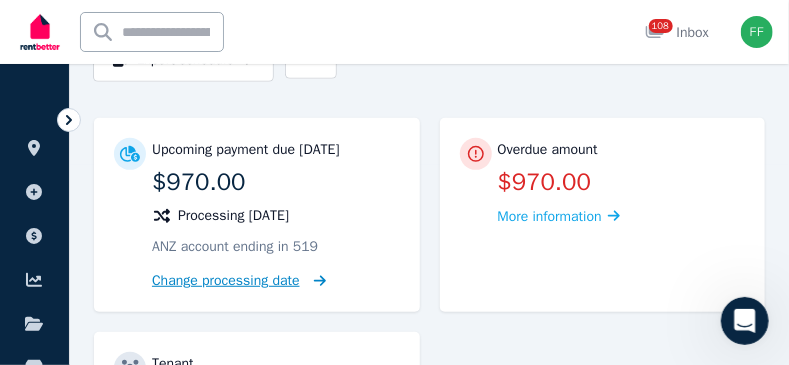 click on "Change processing date" at bounding box center [226, 281] 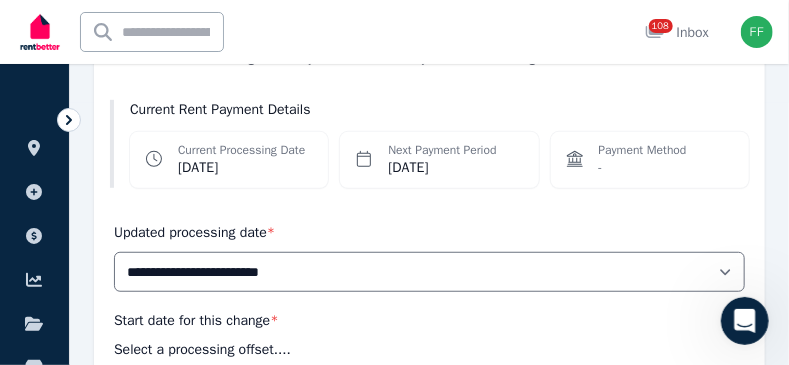 scroll, scrollTop: 300, scrollLeft: 0, axis: vertical 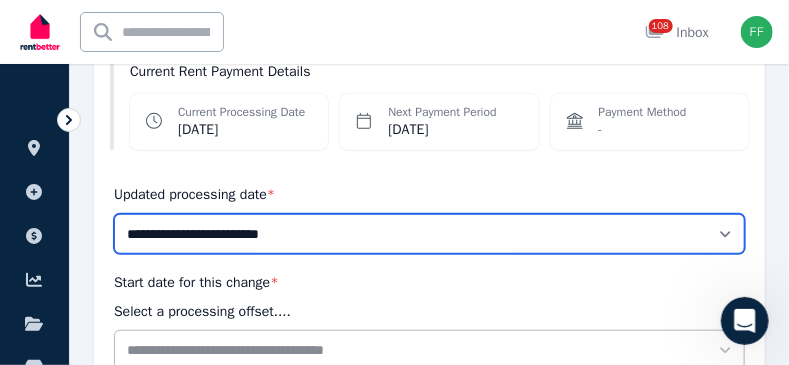 click on "**********" at bounding box center [429, 234] 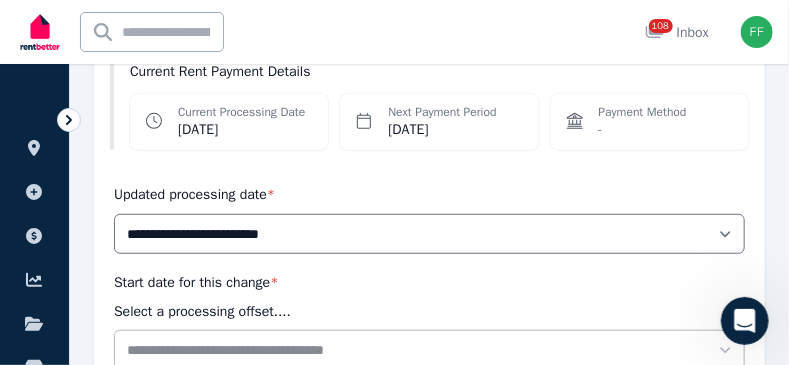 click on "**********" at bounding box center [429, 320] 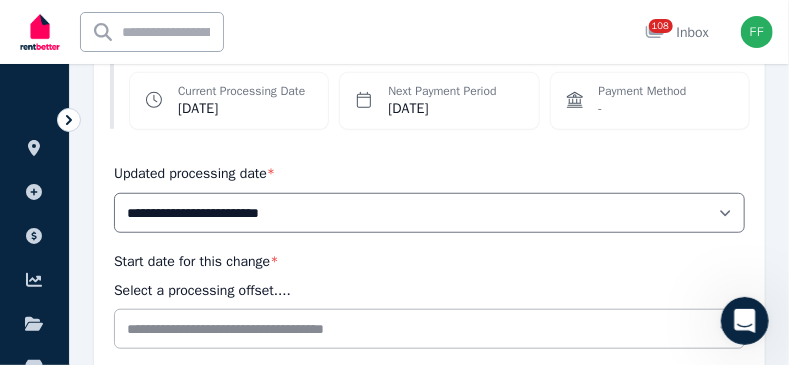 scroll, scrollTop: 0, scrollLeft: 0, axis: both 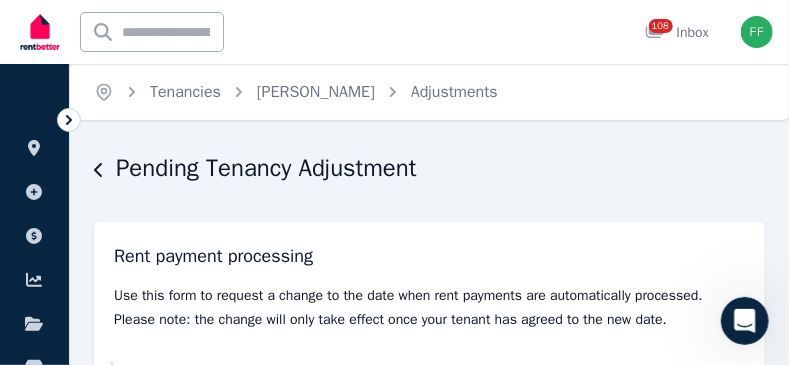 click 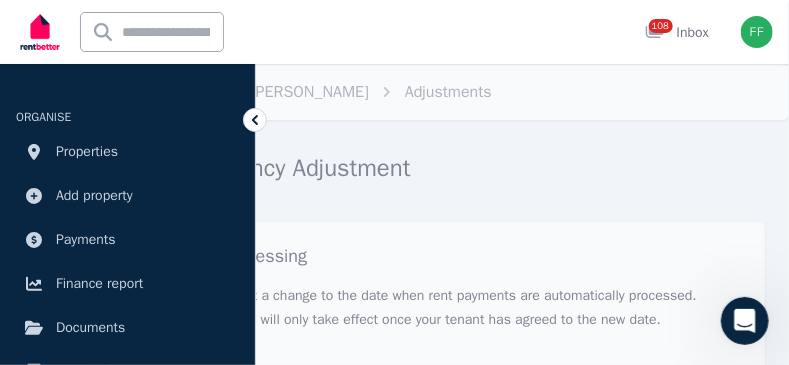 click on "**********" at bounding box center [426, 541] 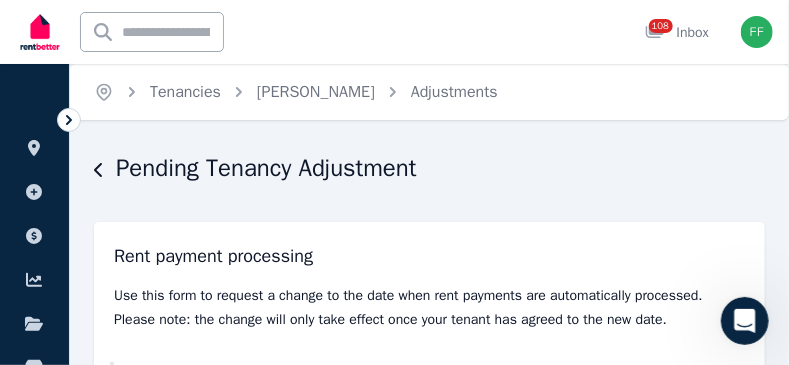click 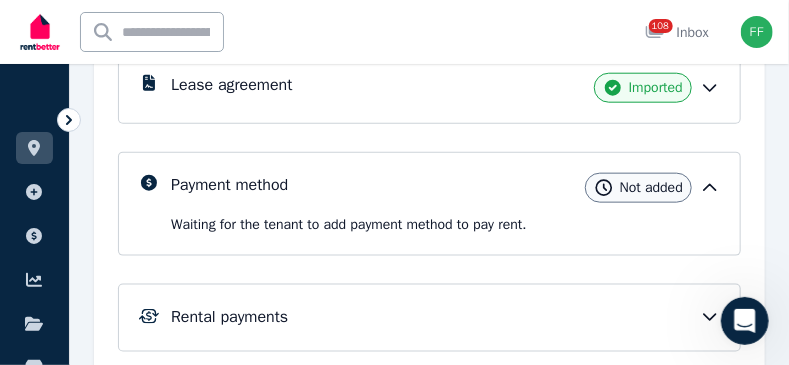 scroll, scrollTop: 600, scrollLeft: 0, axis: vertical 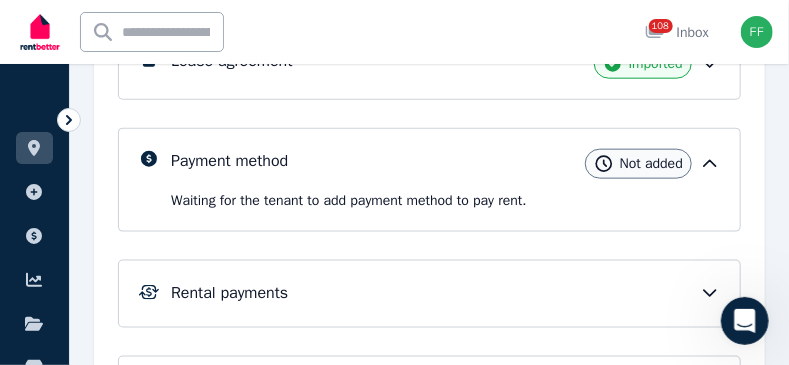 click 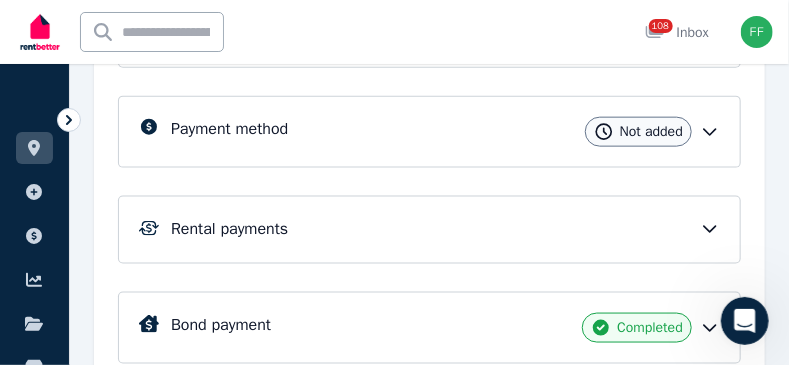 scroll, scrollTop: 600, scrollLeft: 0, axis: vertical 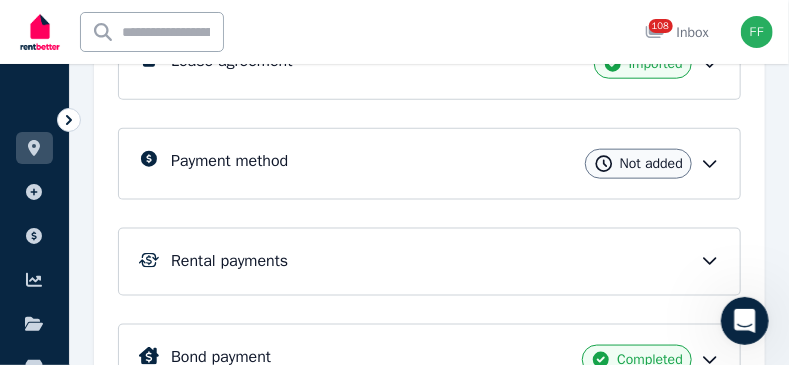 click 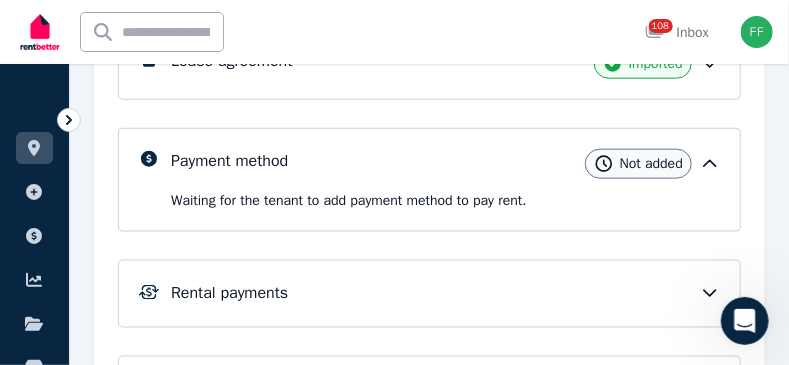 click 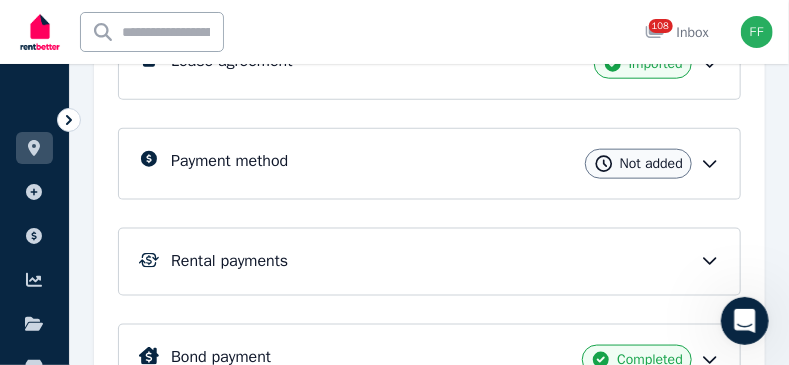 click on "Rental payments" at bounding box center [229, 261] 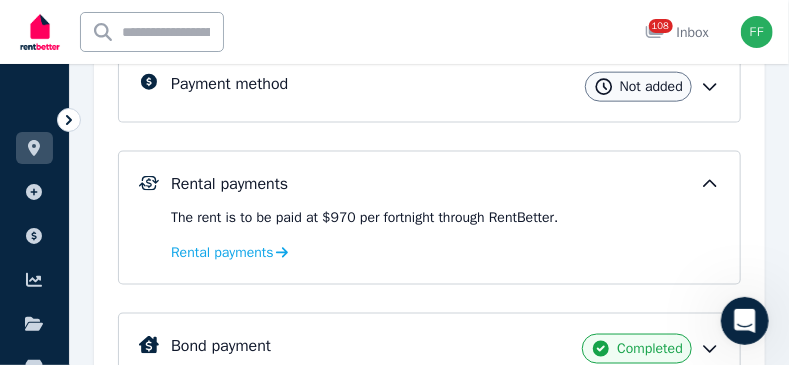 scroll, scrollTop: 700, scrollLeft: 0, axis: vertical 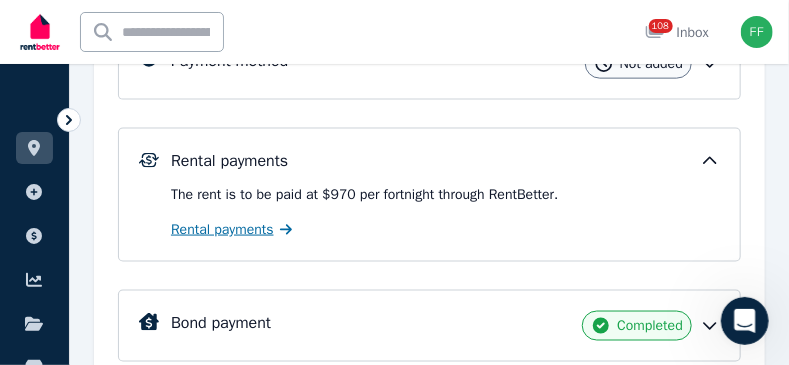 click on "Rental payments" at bounding box center [222, 230] 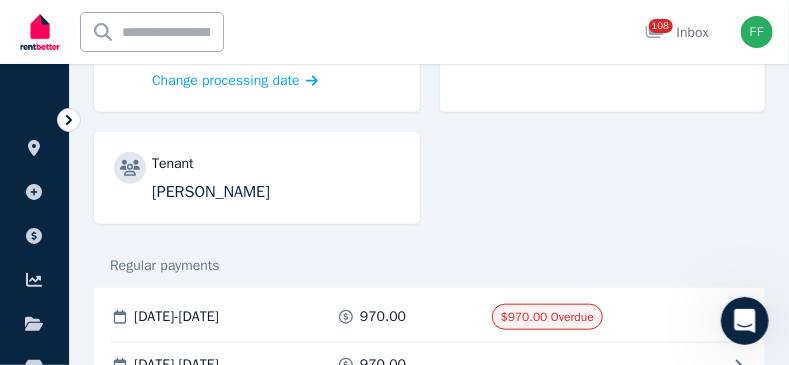scroll, scrollTop: 500, scrollLeft: 0, axis: vertical 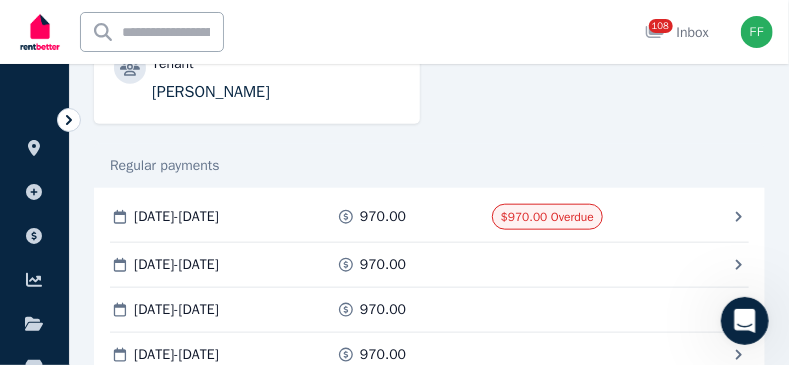 click 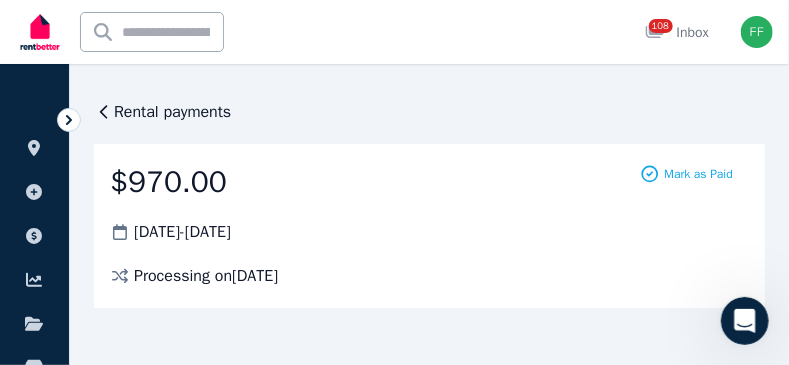 scroll, scrollTop: 14, scrollLeft: 0, axis: vertical 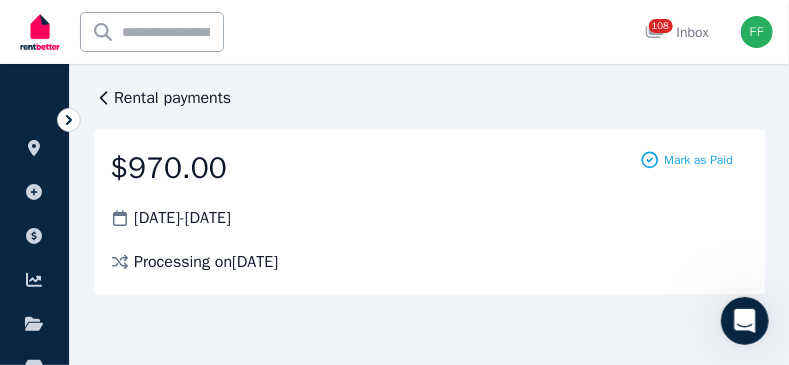 click on "Processing on  [DATE]" at bounding box center [206, 262] 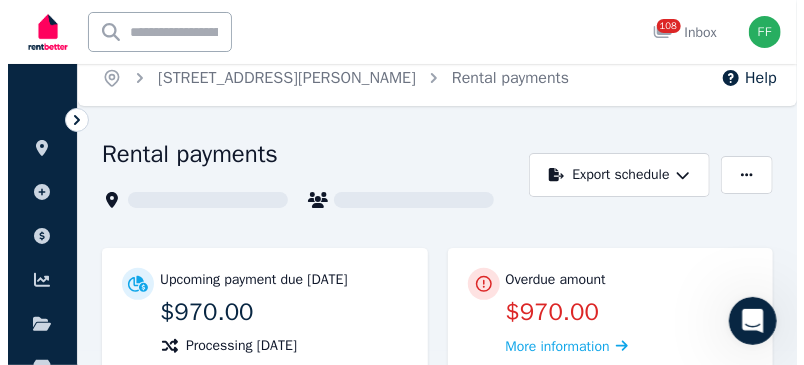 scroll, scrollTop: 67, scrollLeft: 0, axis: vertical 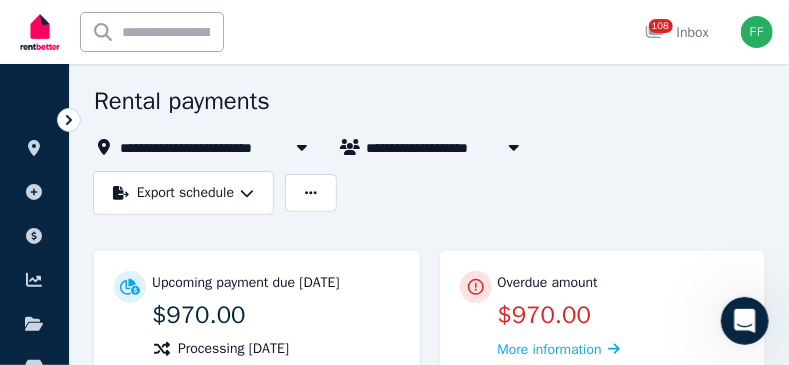 click 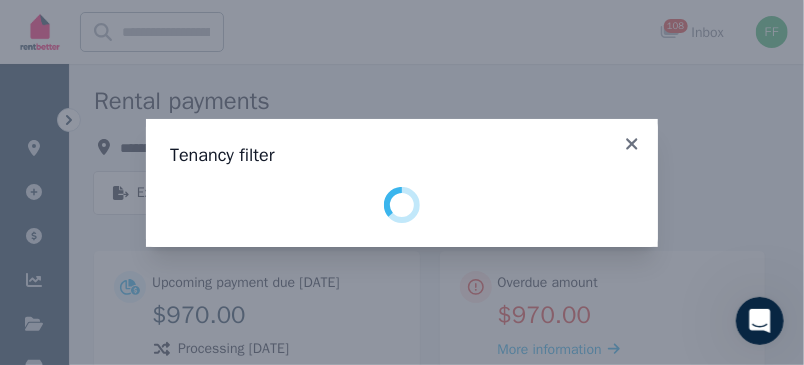 select on "**********" 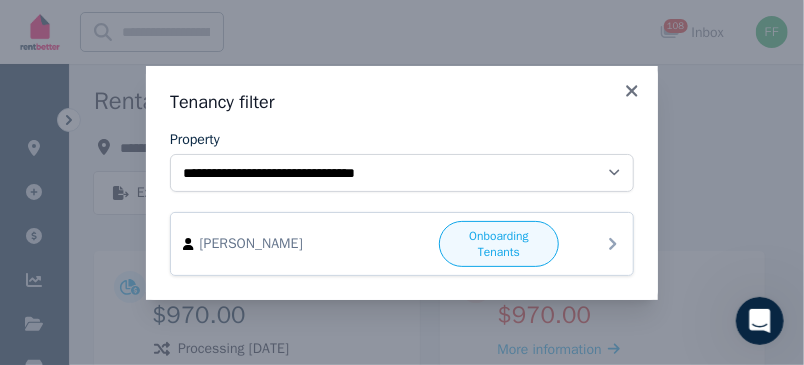 click 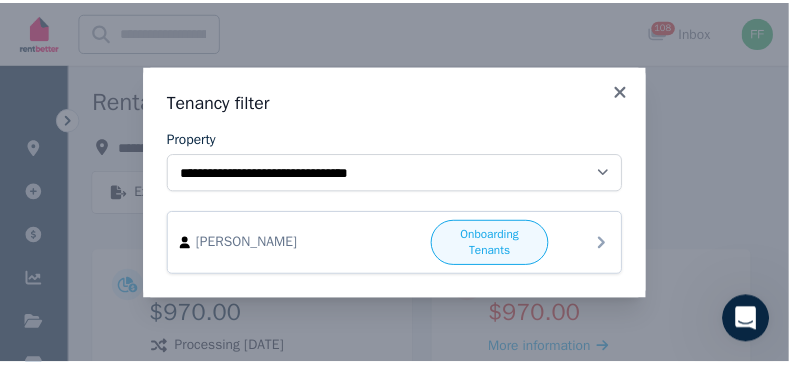 scroll, scrollTop: 0, scrollLeft: 0, axis: both 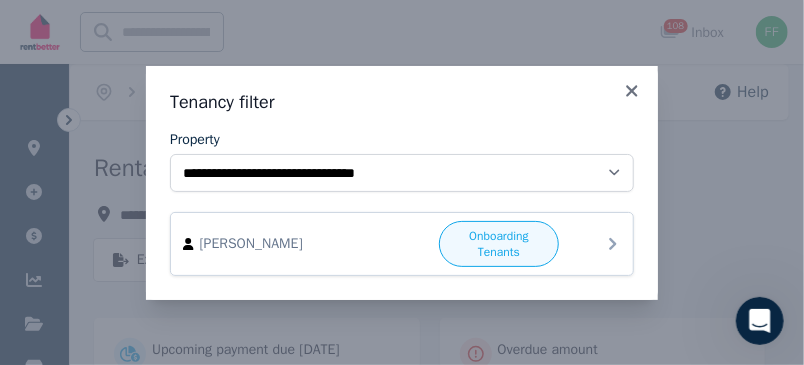 click on "Onboarding Tenants" at bounding box center [499, 244] 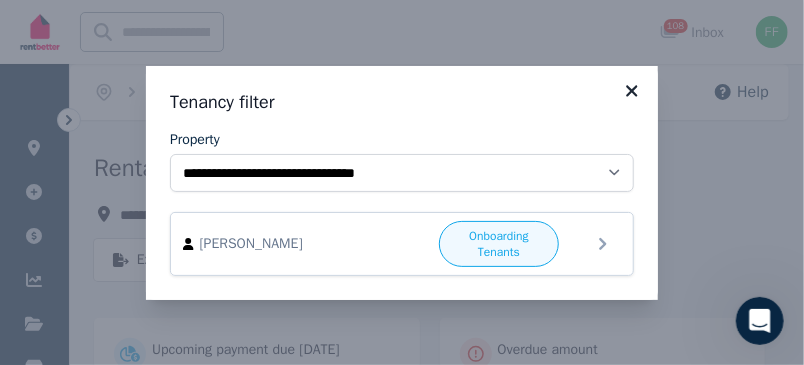 click 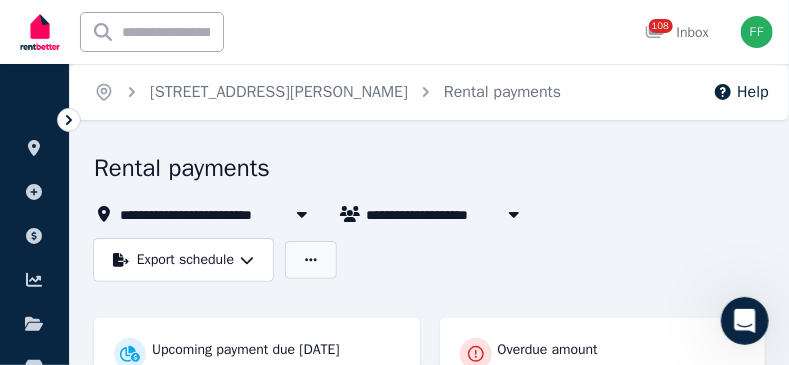 click 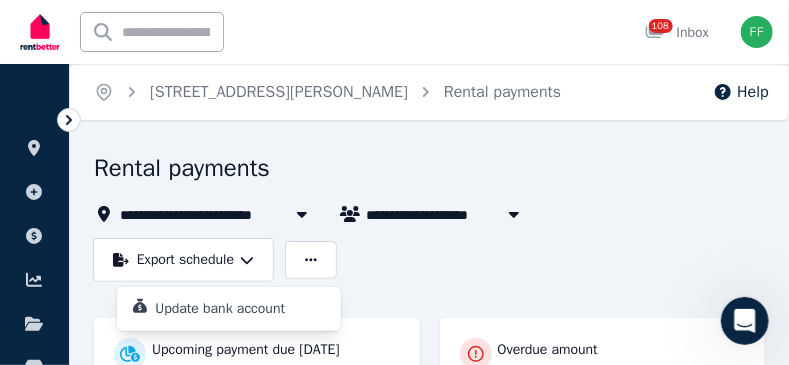 click on "**********" at bounding box center (429, 217) 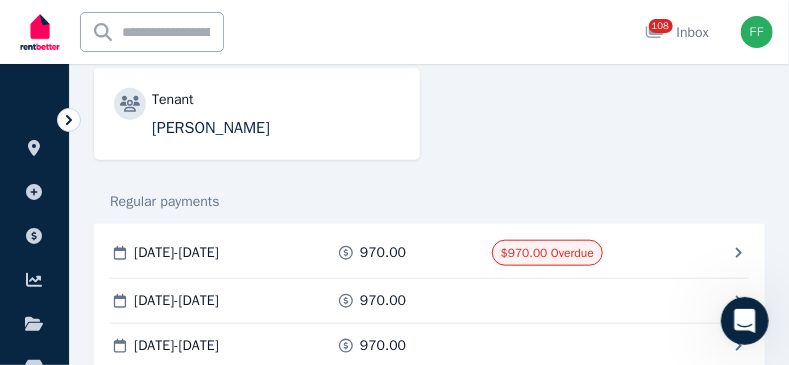 scroll, scrollTop: 500, scrollLeft: 0, axis: vertical 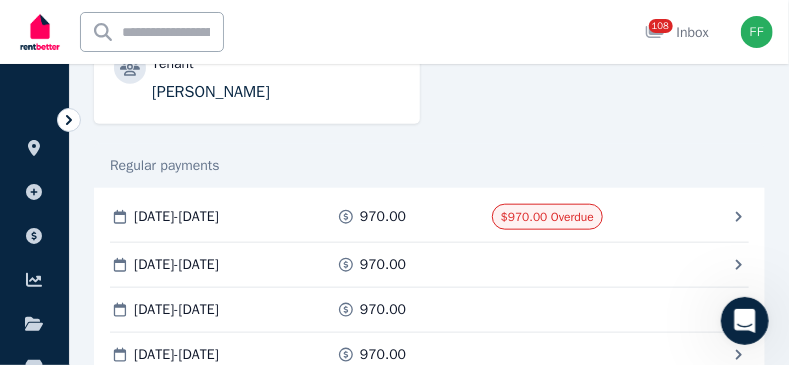 click 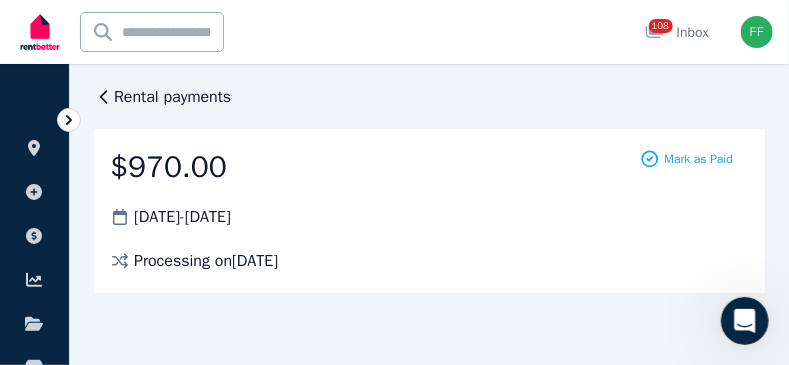 scroll, scrollTop: 0, scrollLeft: 0, axis: both 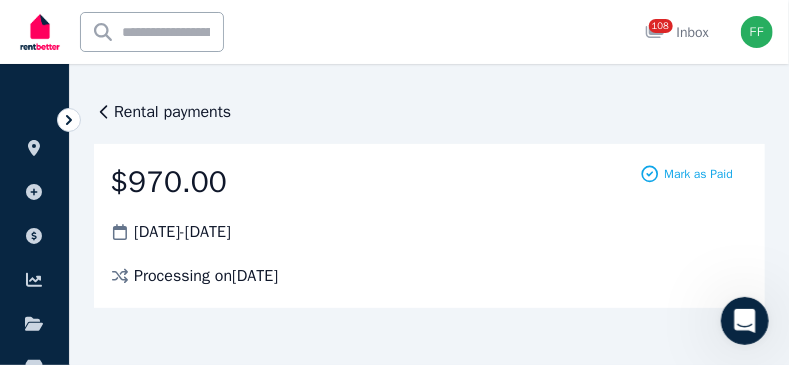 click 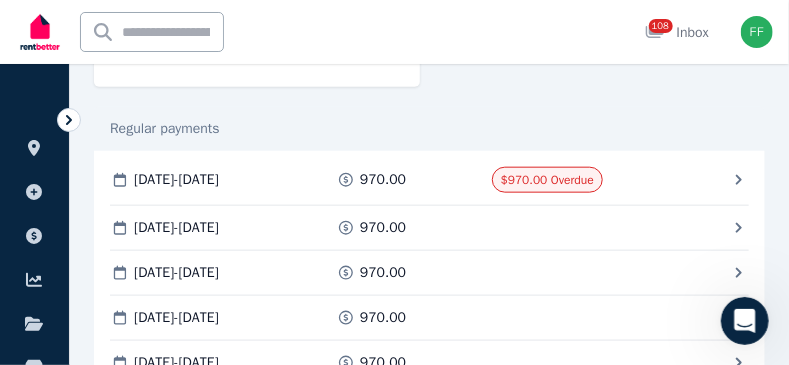 scroll, scrollTop: 500, scrollLeft: 0, axis: vertical 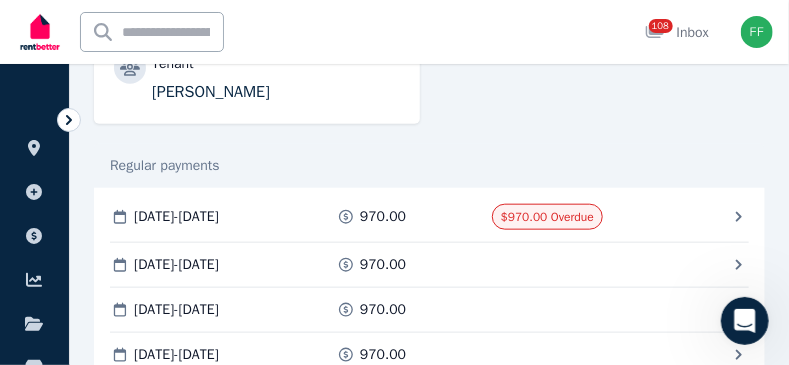 click 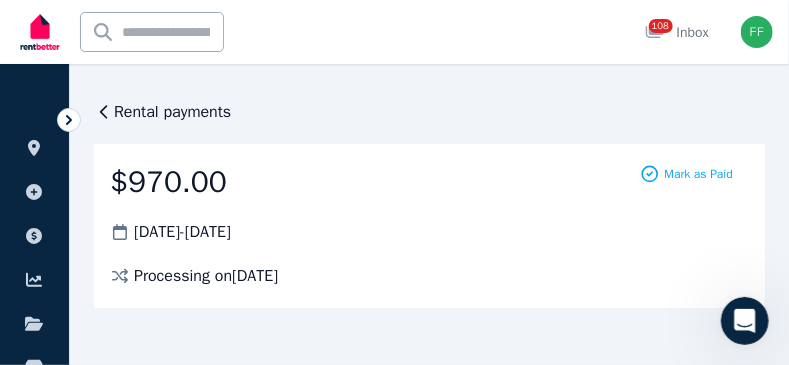 scroll, scrollTop: 14, scrollLeft: 0, axis: vertical 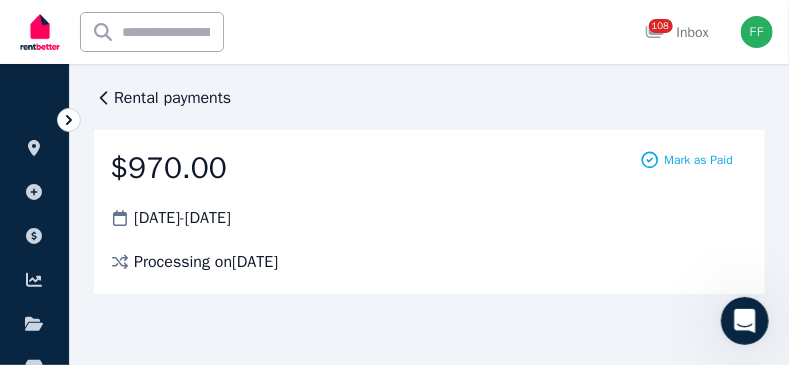 click 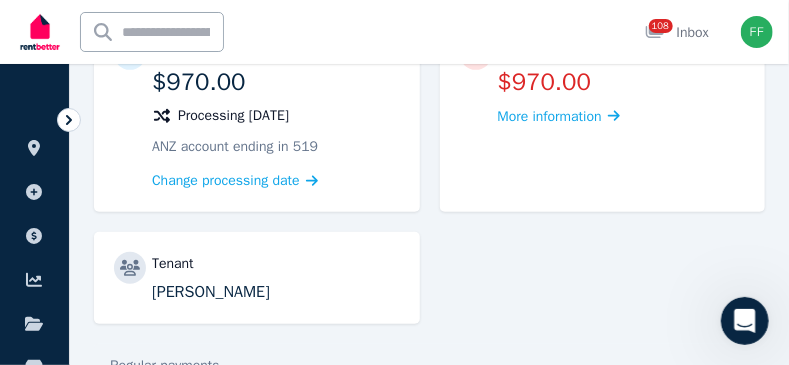 scroll, scrollTop: 400, scrollLeft: 0, axis: vertical 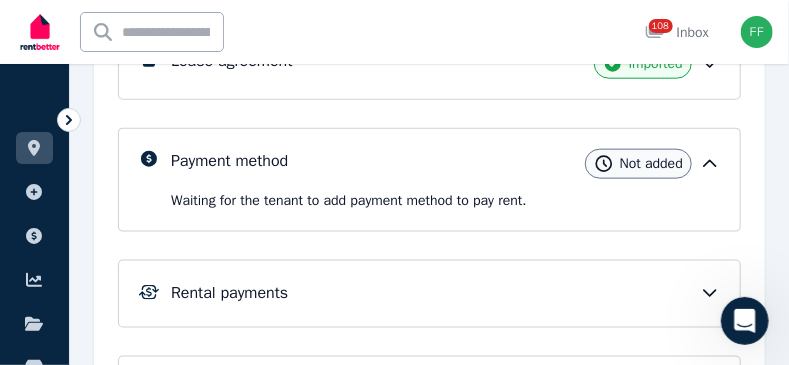 click 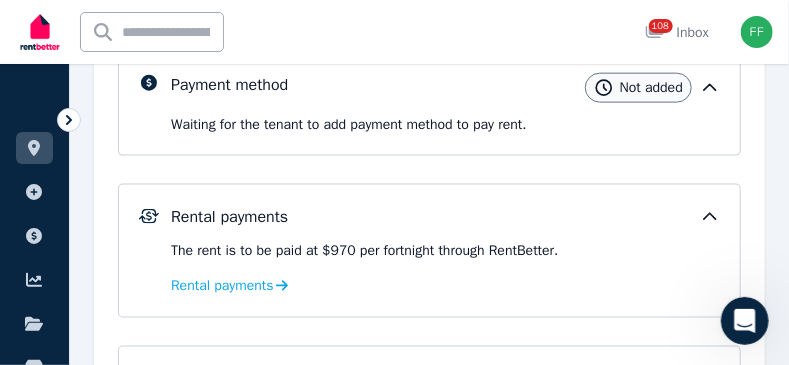 scroll, scrollTop: 700, scrollLeft: 0, axis: vertical 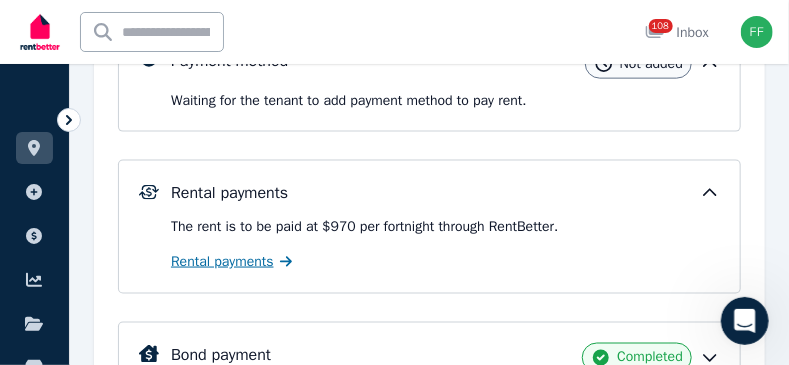 click on "Rental payments" at bounding box center (222, 262) 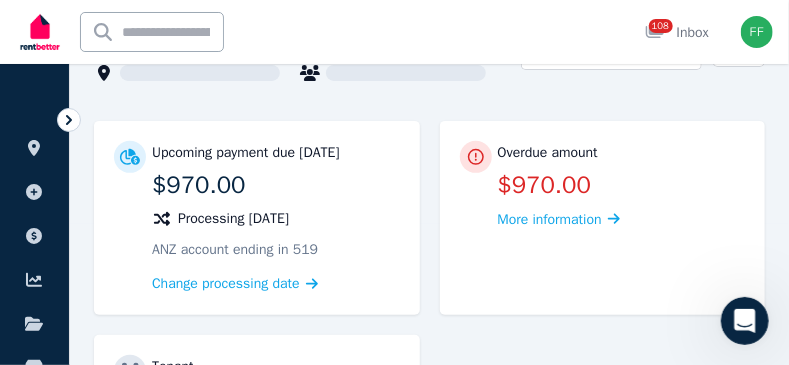 scroll, scrollTop: 164, scrollLeft: 0, axis: vertical 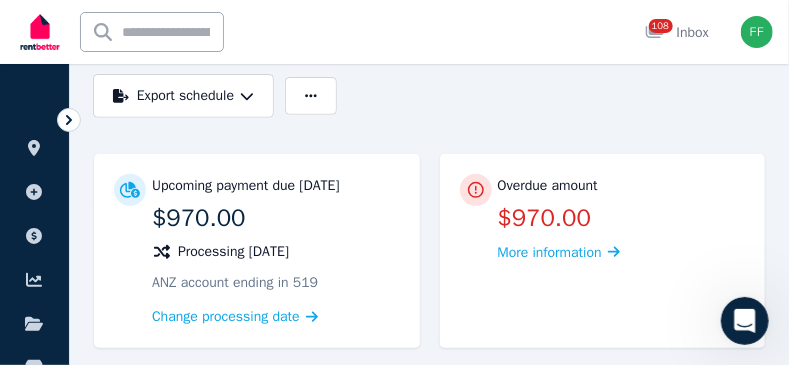 click 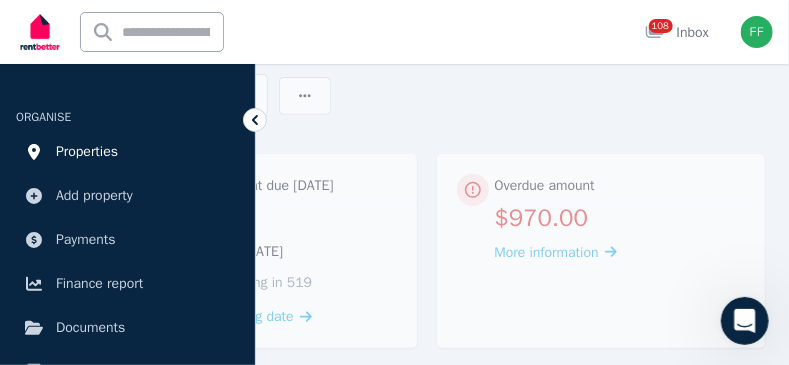 click on "Properties" at bounding box center (87, 152) 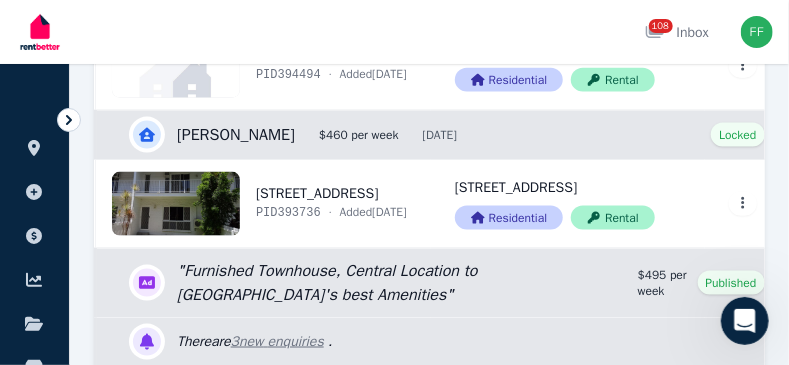 scroll, scrollTop: 610, scrollLeft: 0, axis: vertical 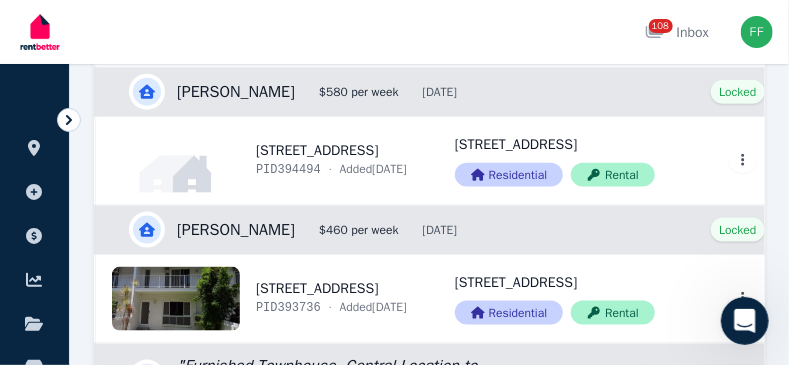 click on "View property details" at bounding box center (263, 23) 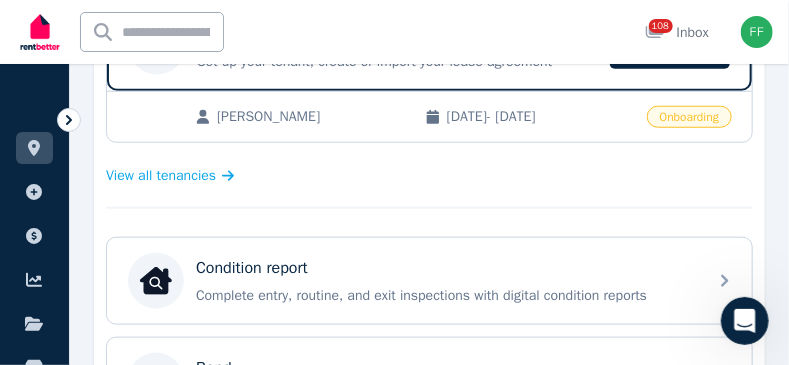 scroll, scrollTop: 500, scrollLeft: 0, axis: vertical 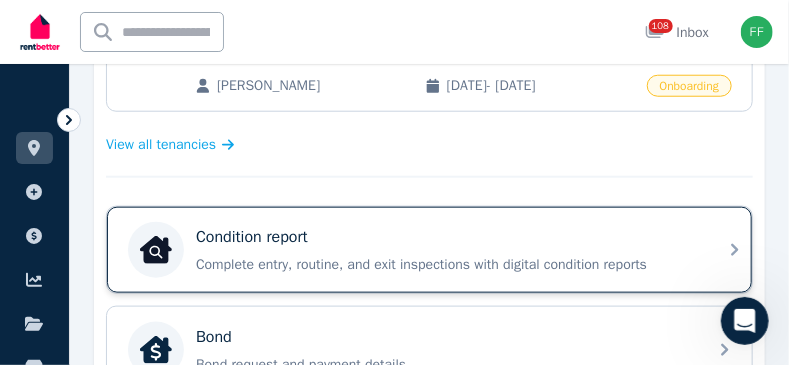 click 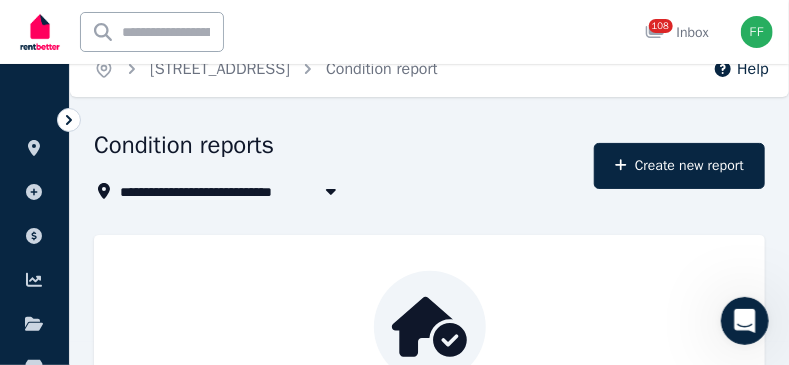 scroll, scrollTop: 0, scrollLeft: 0, axis: both 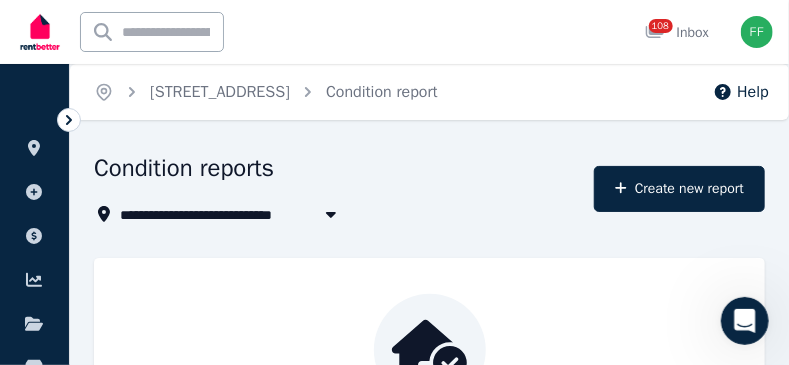 click 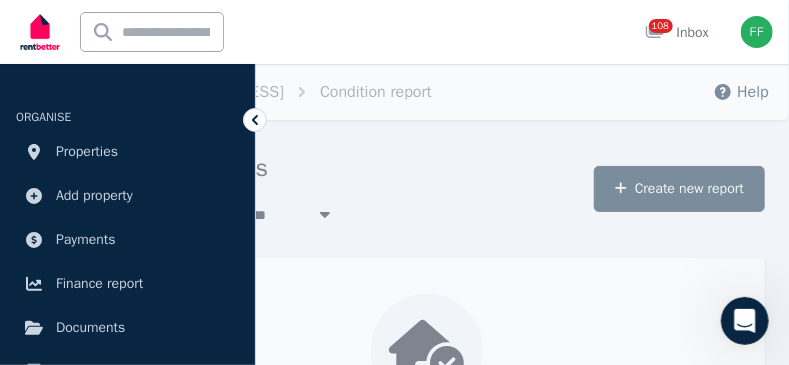 click on "**********" at bounding box center (335, 189) 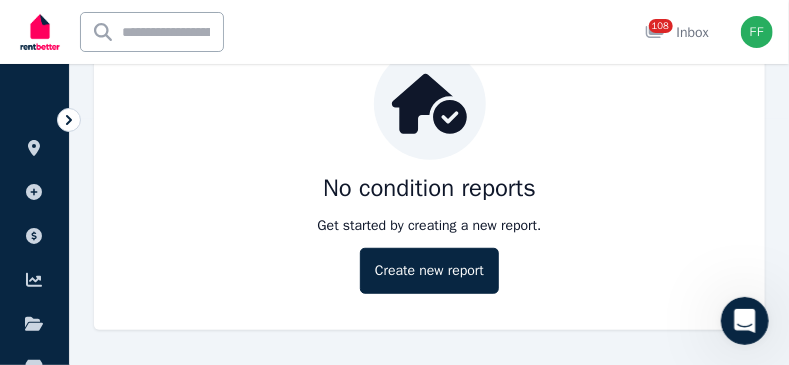 scroll, scrollTop: 0, scrollLeft: 0, axis: both 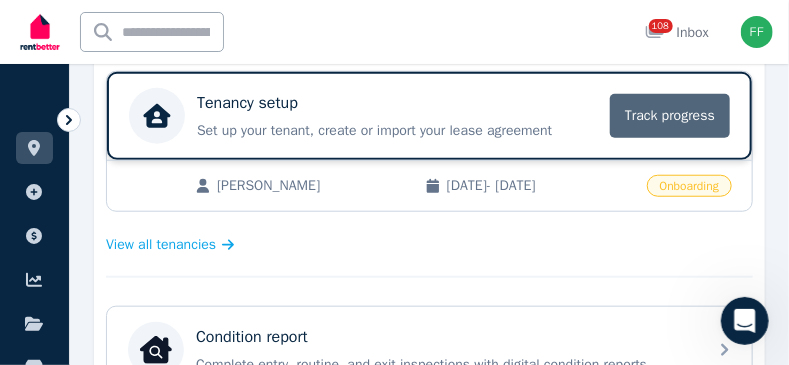 click on "Track progress" at bounding box center (670, 116) 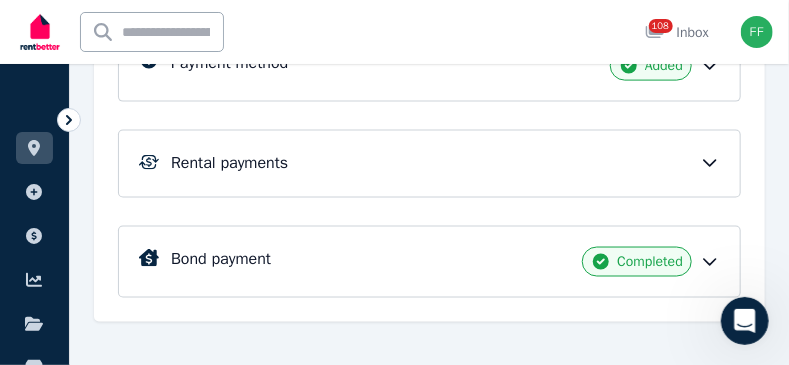 scroll, scrollTop: 779, scrollLeft: 0, axis: vertical 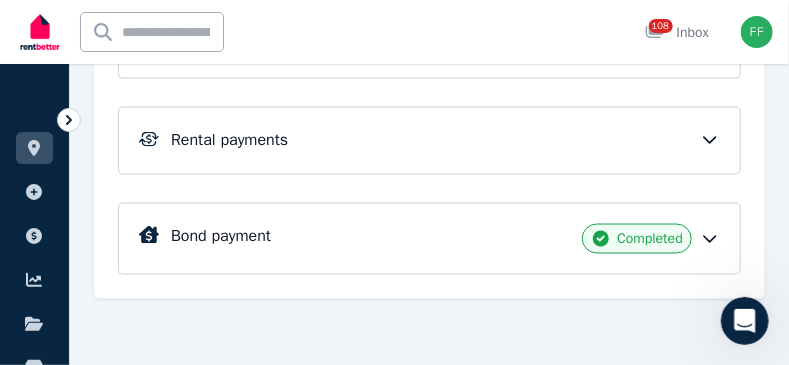 click 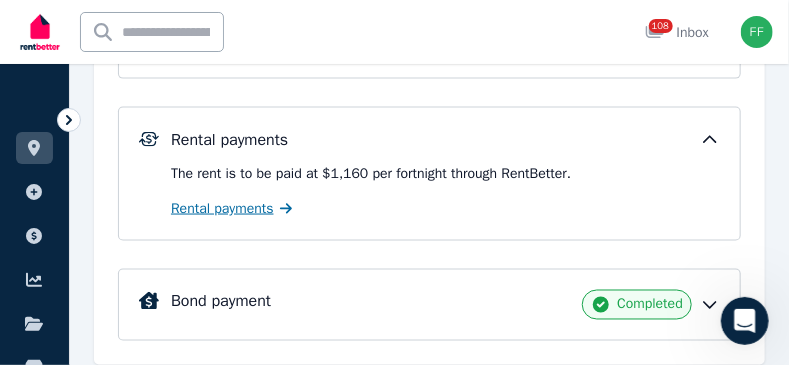 click on "Rental payments" at bounding box center (222, 209) 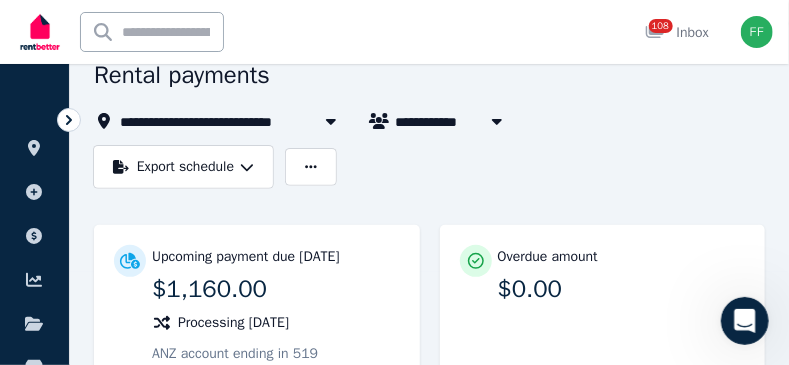 scroll, scrollTop: 0, scrollLeft: 0, axis: both 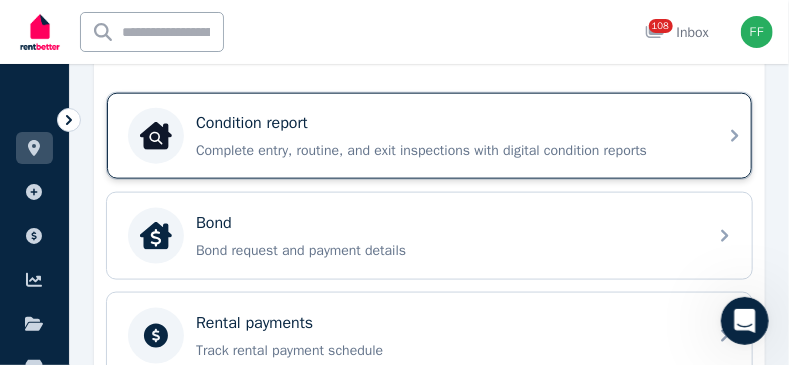 click 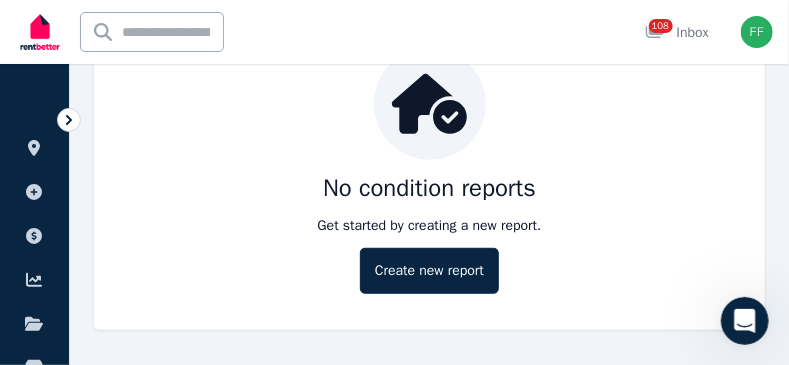 scroll, scrollTop: 0, scrollLeft: 0, axis: both 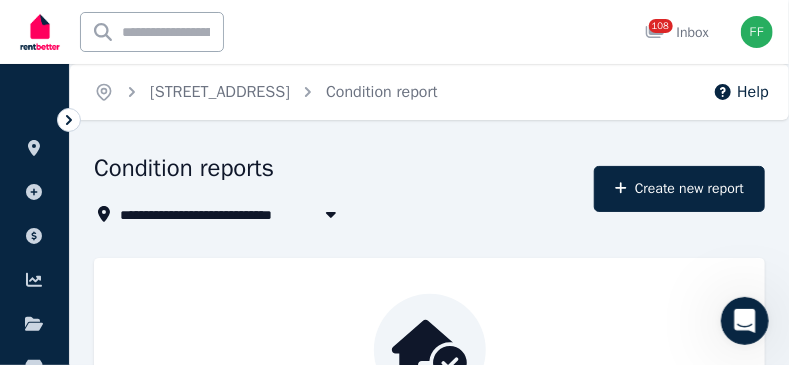 click 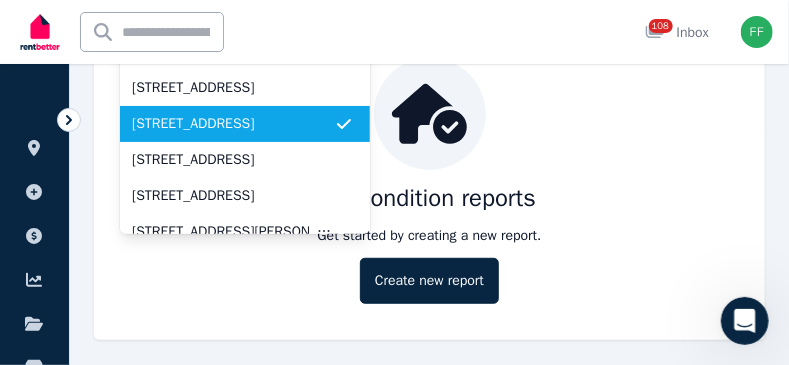 scroll, scrollTop: 246, scrollLeft: 0, axis: vertical 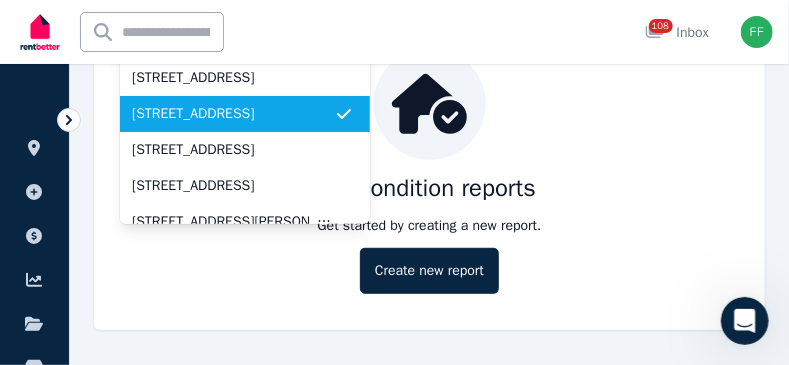 click on "No condition reports Get started by creating a new report. Create new report" at bounding box center [429, 171] 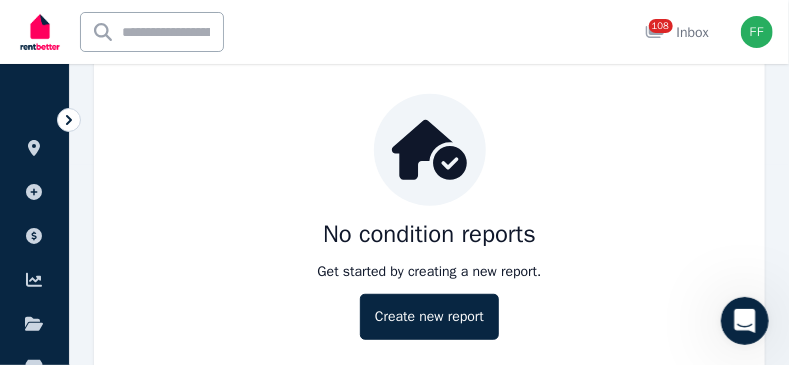 scroll, scrollTop: 246, scrollLeft: 0, axis: vertical 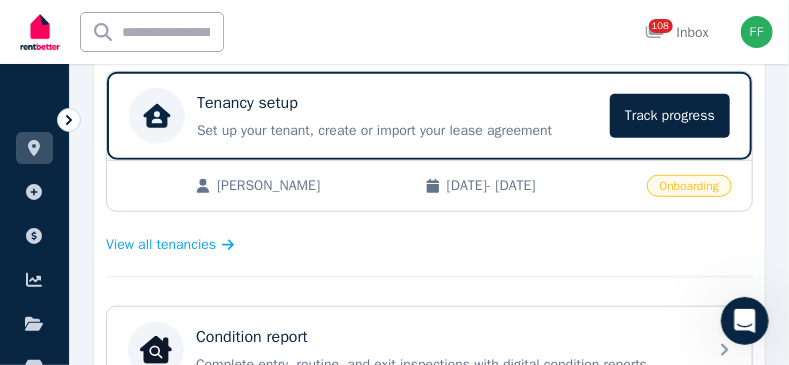 click on "Onboarding" at bounding box center (689, 186) 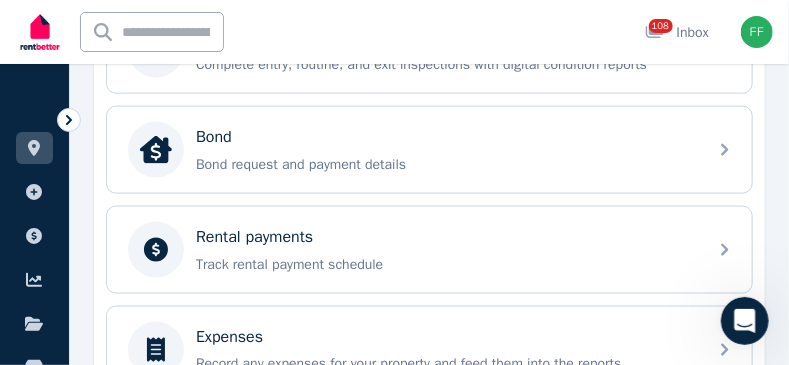 scroll, scrollTop: 800, scrollLeft: 0, axis: vertical 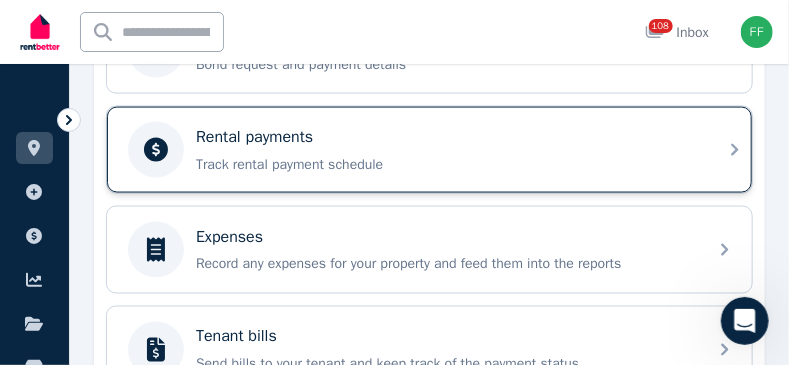 click 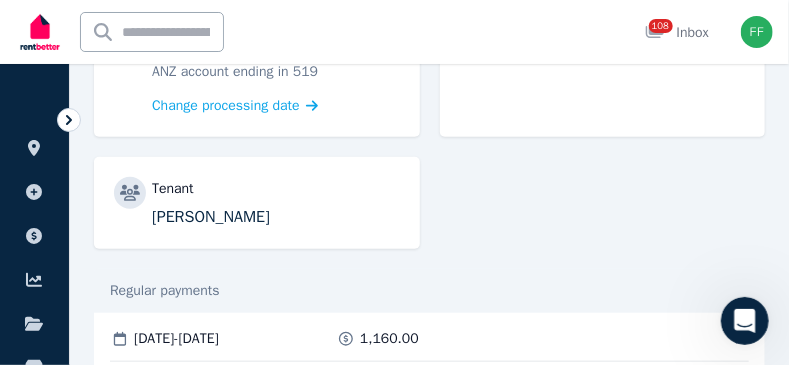 scroll, scrollTop: 364, scrollLeft: 0, axis: vertical 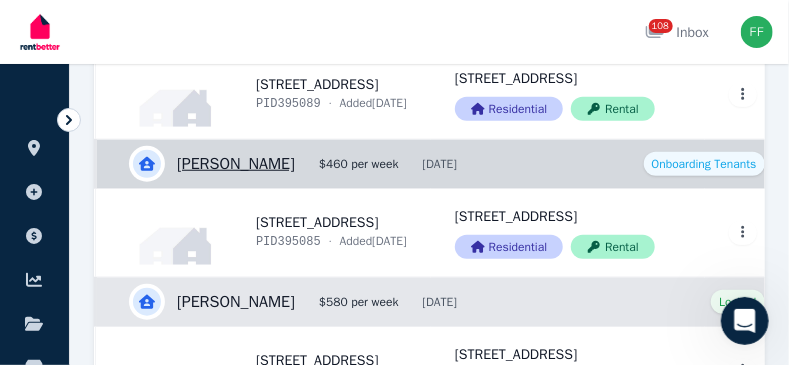 click on "View details for  [PERSON_NAME]" at bounding box center (457, 164) 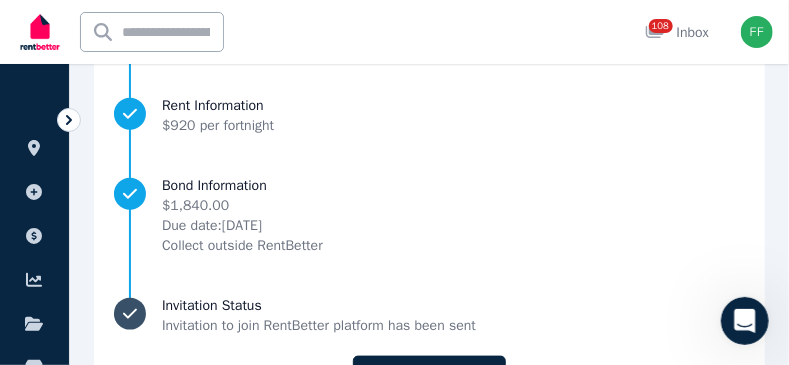 scroll, scrollTop: 574, scrollLeft: 0, axis: vertical 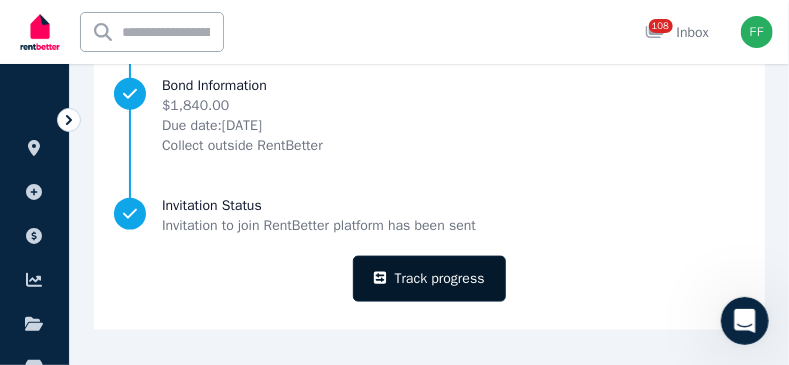 click on "Track progress" at bounding box center [429, 279] 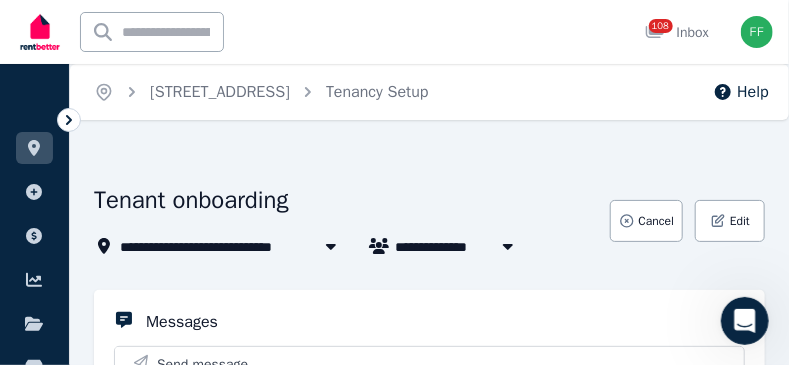 scroll, scrollTop: 100, scrollLeft: 0, axis: vertical 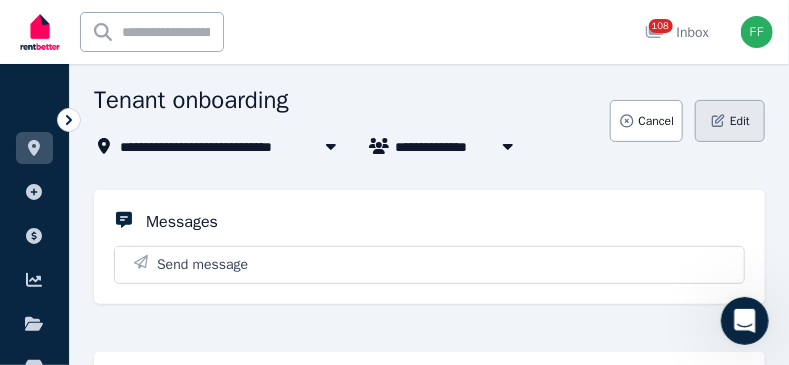 click 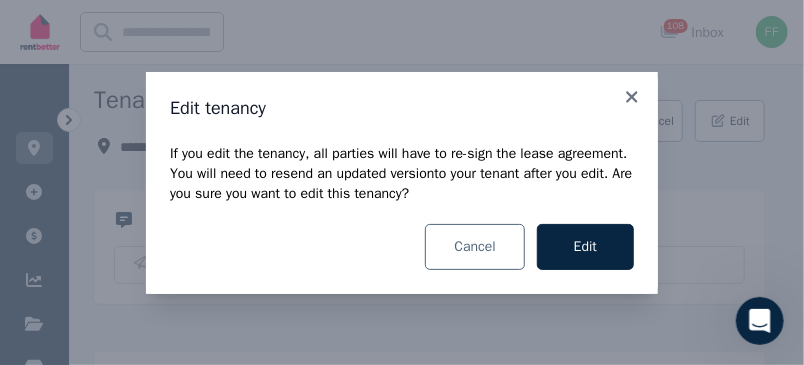 click on "Cancel" at bounding box center (474, 247) 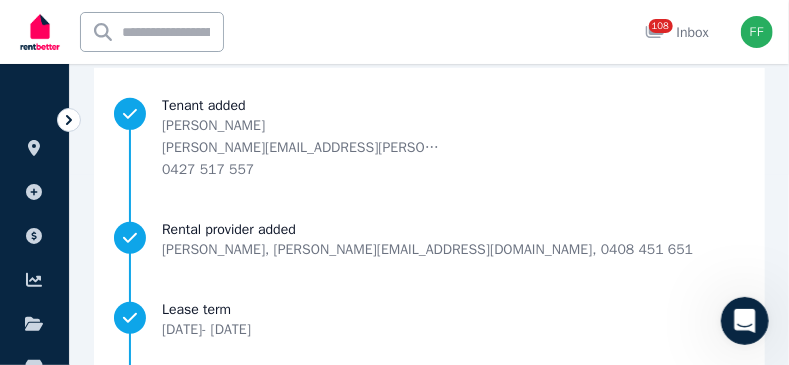 scroll, scrollTop: 200, scrollLeft: 0, axis: vertical 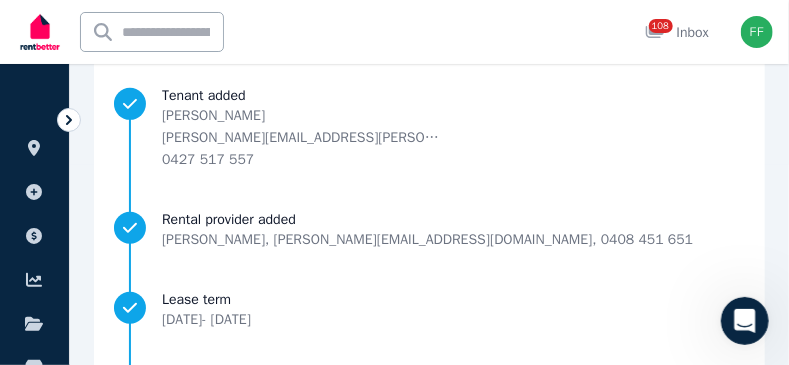 click 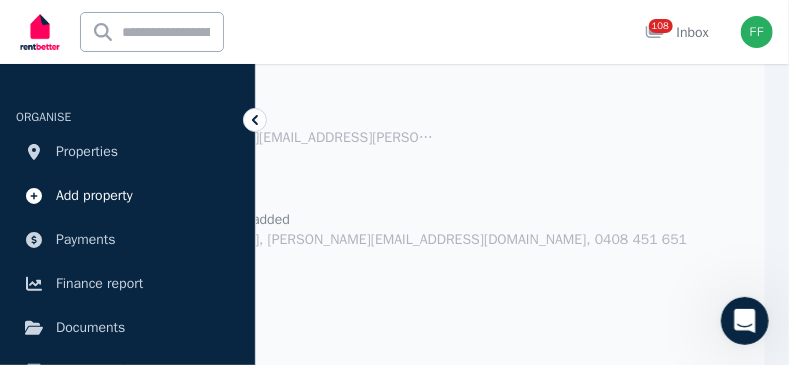 click on "Add property" at bounding box center (94, 196) 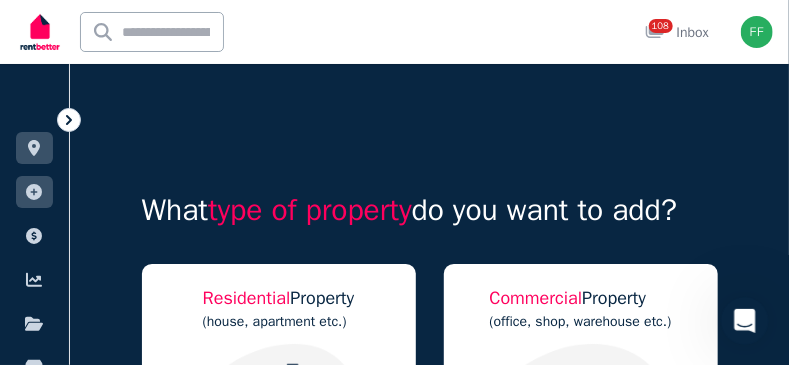 click 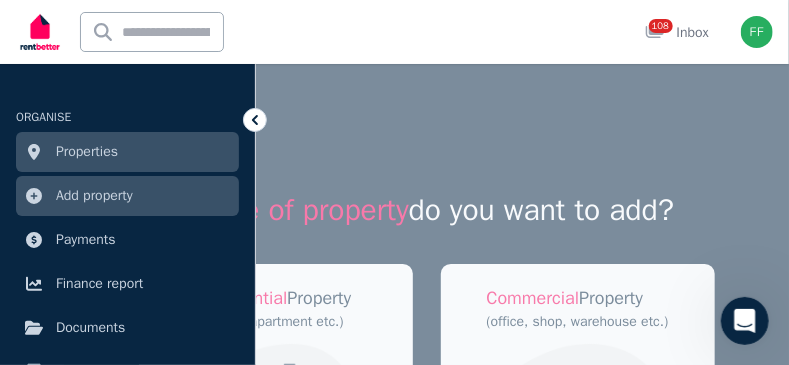 click on "Properties" at bounding box center [87, 152] 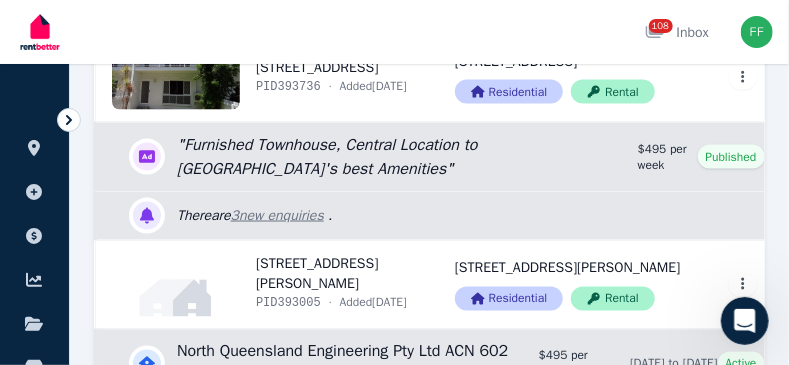 scroll, scrollTop: 800, scrollLeft: 0, axis: vertical 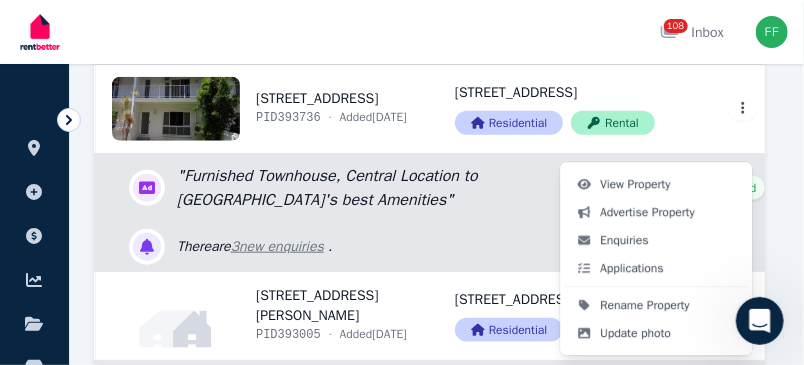 click on "Open main menu 108 Inbox Open user menu ORGANISE Properties Add property Payments Finance report Documents Marketplace Help centre Refer a friend Account settings Your profile Frank [EMAIL_ADDRESS][DOMAIN_NAME] Home Properties Help Search properties Filter Newest First Add Property Property Address Actions [STREET_ADDRESS] · Added  [DATE] 2/[STREET_ADDRESS] Residential Rental View property details [STREET_ADDRESS] Residential Rental View property details View property details [PERSON_NAME] Camail $405 per week [DATE] Onboarding Tenants View details for  [PERSON_NAME] Camail [STREET_ADDRESS] · Added  [DATE] [STREET_ADDRESS] Residential Rental View property details [STREET_ADDRESS] Residential Rental View property details View property details [PERSON_NAME] $460 per week [DATE] Onboarding Tenants View details for  [PERSON_NAME] PID  395085 ·" at bounding box center [402, -618] 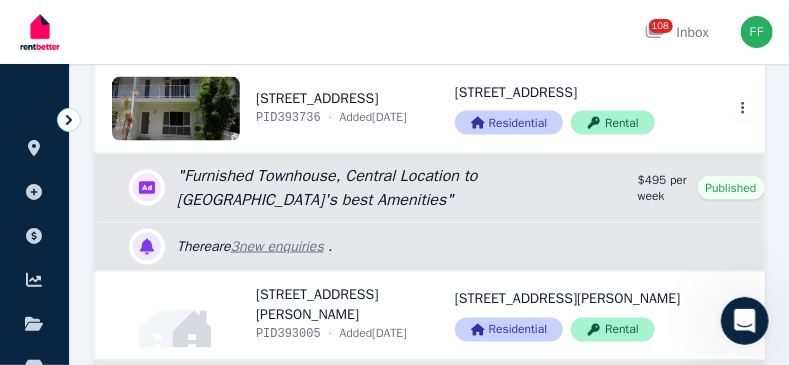 click on "Open main menu 108 Inbox Open user menu ORGANISE Properties Add property Payments Finance report Documents Marketplace Help centre Refer a friend Account settings Your profile Frank [EMAIL_ADDRESS][DOMAIN_NAME] Home Properties Help Search properties Filter Newest First Add Property Property Address Actions [STREET_ADDRESS] · Added  [DATE] 2/[STREET_ADDRESS] Residential Rental View property details [STREET_ADDRESS] Residential Rental View property details View property details [PERSON_NAME] Camail $405 per week [DATE] Onboarding Tenants View details for  [PERSON_NAME] Camail [STREET_ADDRESS] · Added  [DATE] [STREET_ADDRESS] Residential Rental View property details [STREET_ADDRESS] Residential Rental View property details View property details [PERSON_NAME] $460 per week [DATE] Onboarding Tenants View details for  [PERSON_NAME] PID  395085 ·" at bounding box center (394, -618) 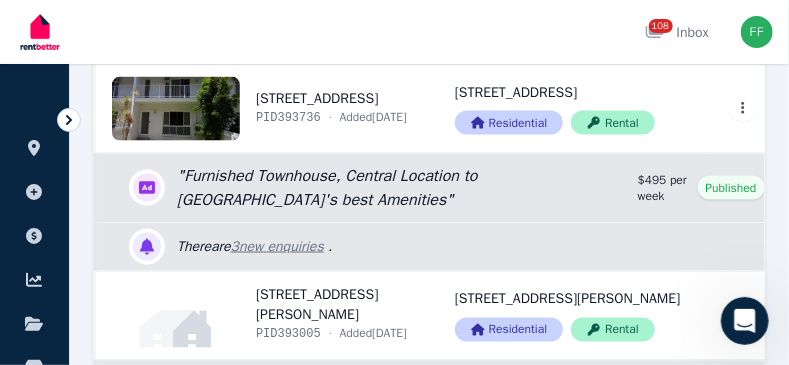 click on "View property details" at bounding box center (263, -29) 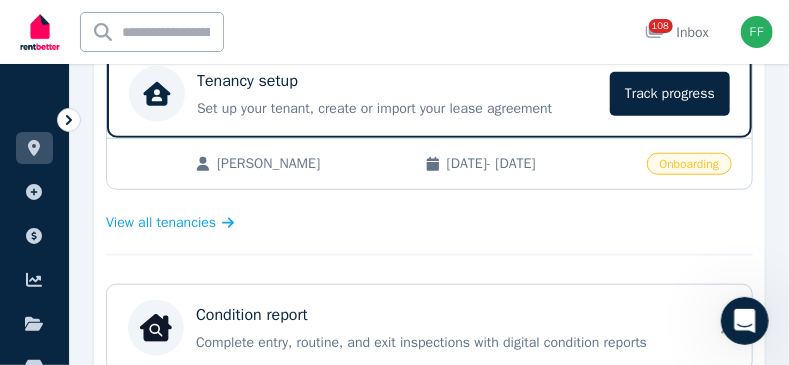 scroll, scrollTop: 400, scrollLeft: 0, axis: vertical 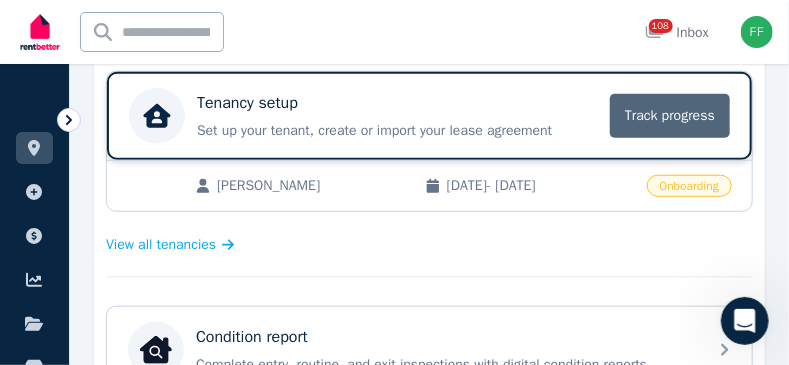 click on "Track progress" at bounding box center [670, 116] 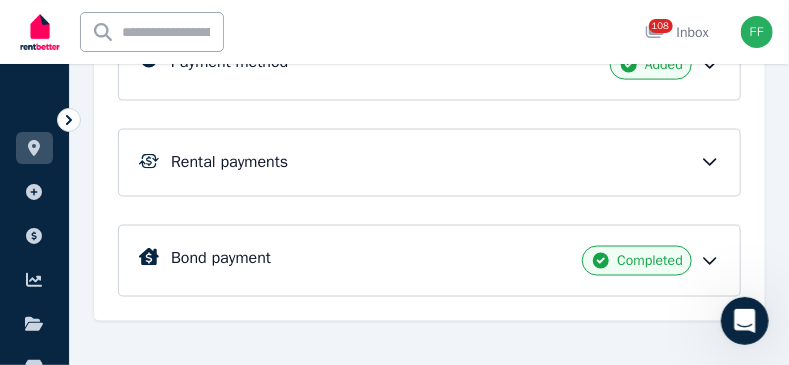 scroll, scrollTop: 779, scrollLeft: 0, axis: vertical 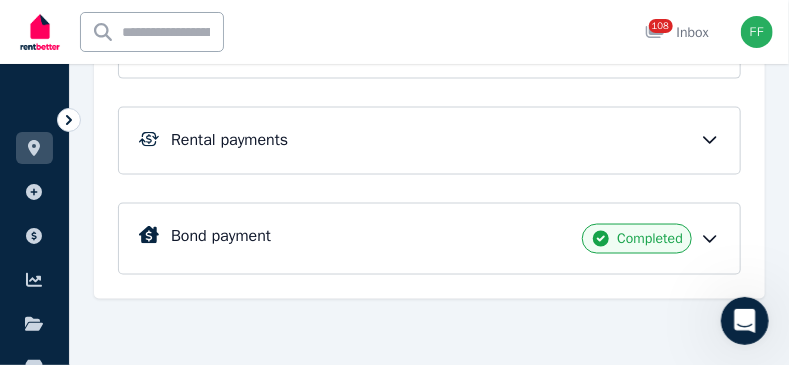 click 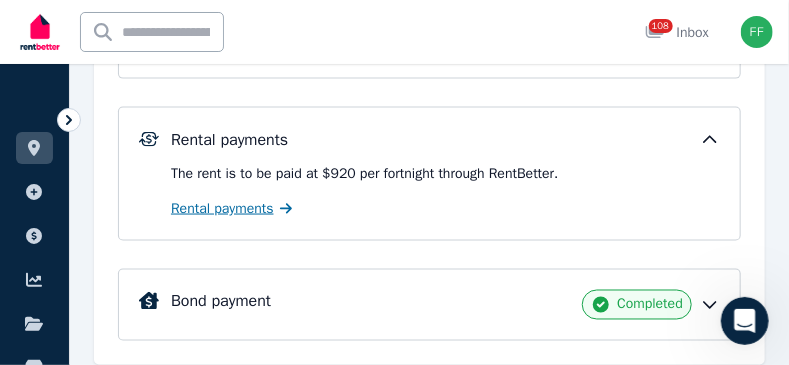 click on "Rental payments" at bounding box center [222, 209] 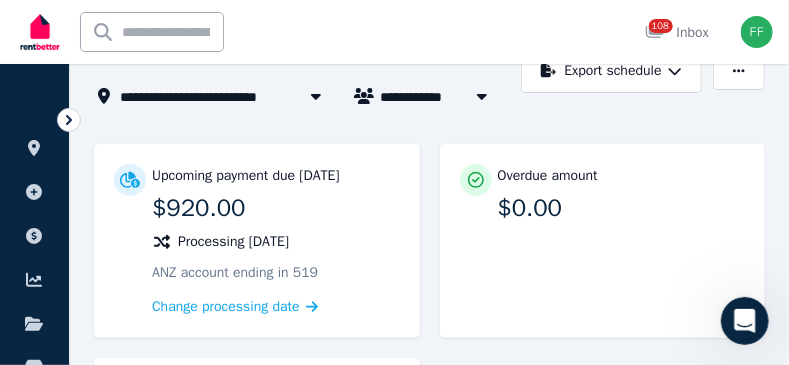 scroll, scrollTop: 139, scrollLeft: 0, axis: vertical 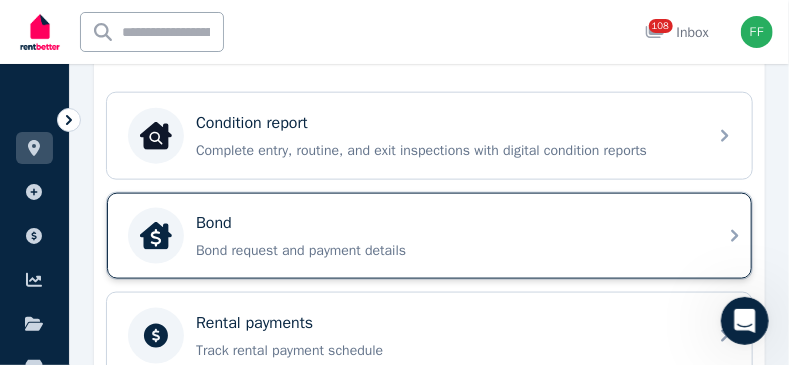 click 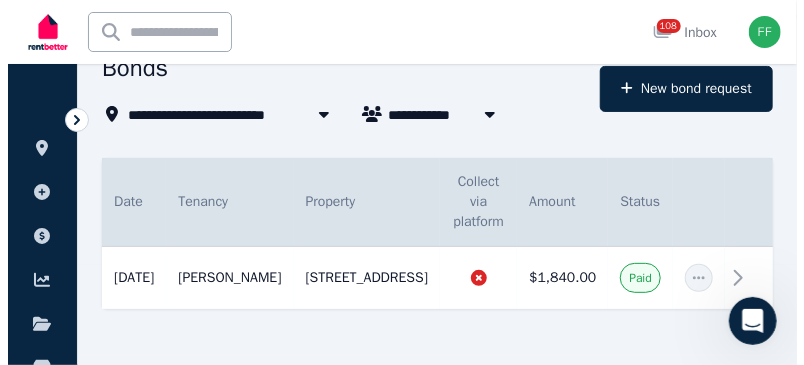 scroll, scrollTop: 105, scrollLeft: 0, axis: vertical 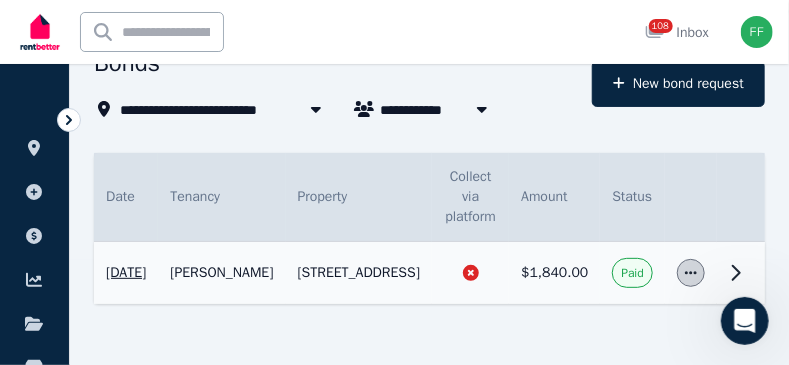 click 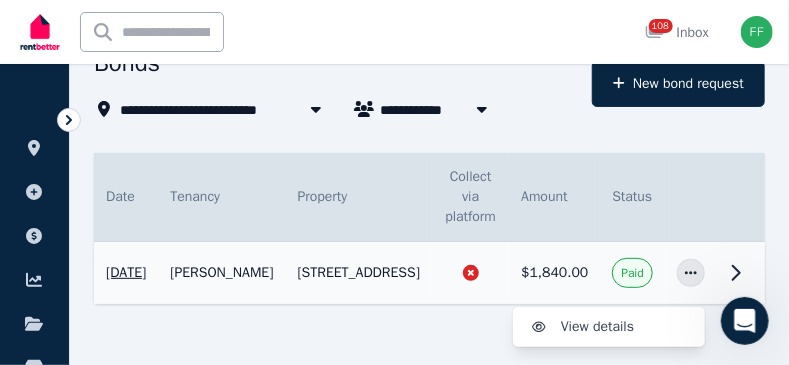 click 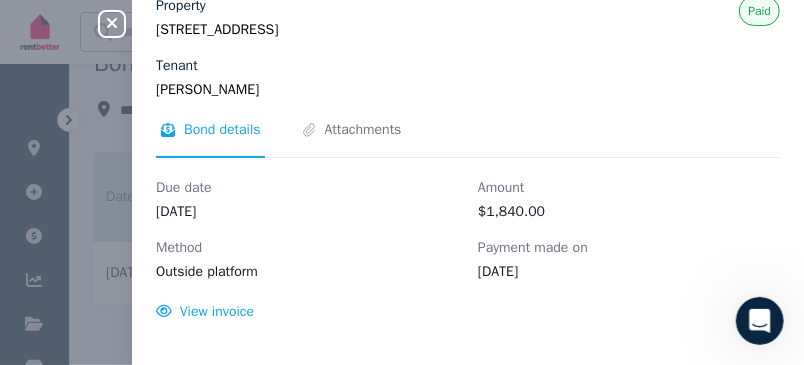 scroll, scrollTop: 0, scrollLeft: 0, axis: both 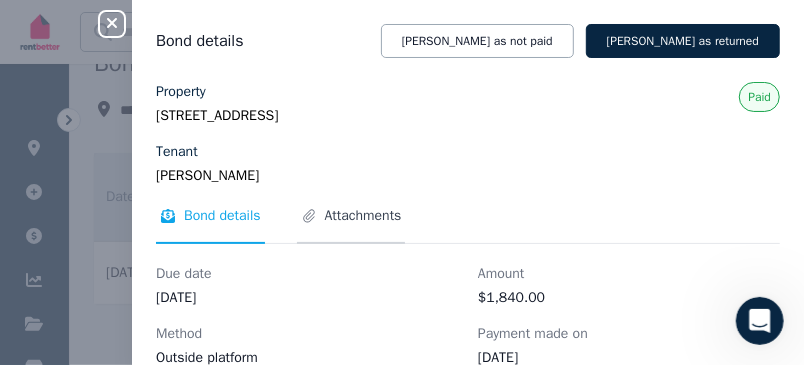click on "Attachments" at bounding box center (363, 216) 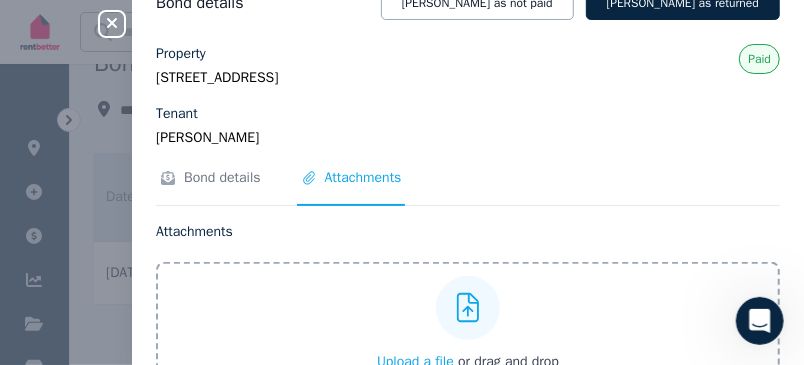 scroll, scrollTop: 0, scrollLeft: 0, axis: both 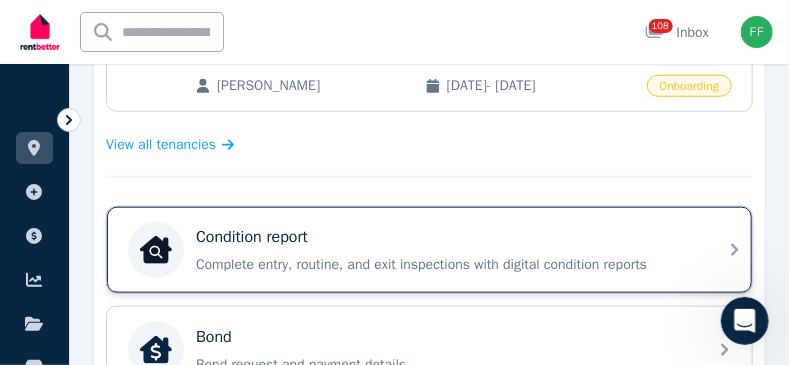 click 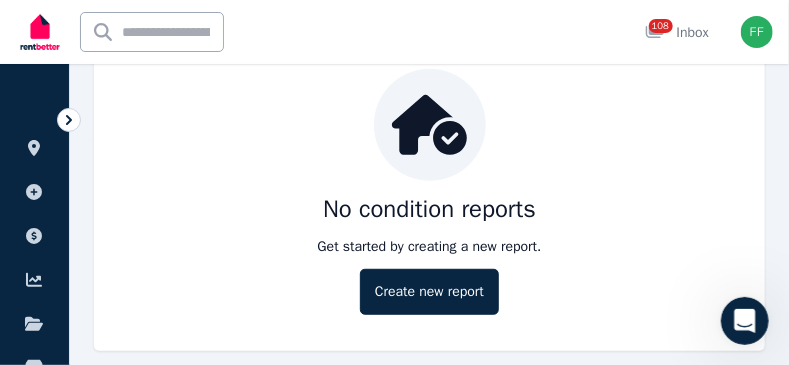 scroll, scrollTop: 246, scrollLeft: 0, axis: vertical 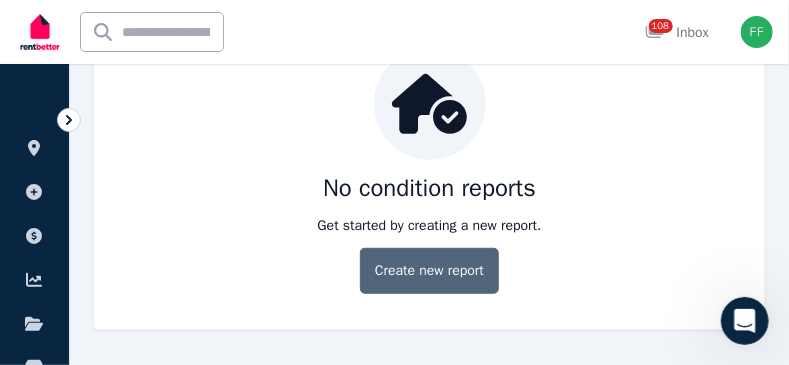click on "Create new report" at bounding box center (429, 271) 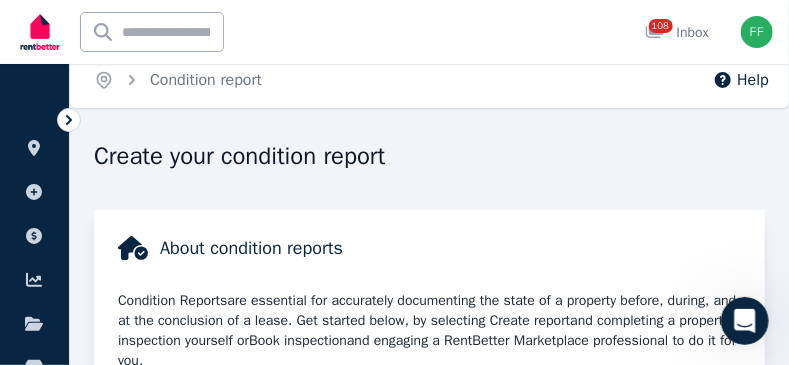 scroll, scrollTop: 0, scrollLeft: 0, axis: both 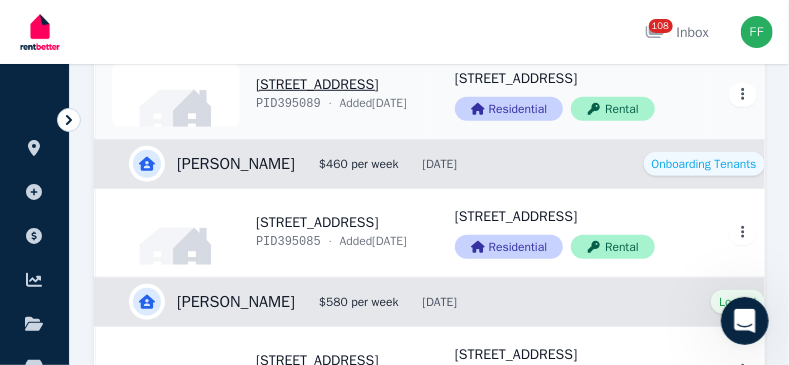 click on "Open main menu 108 Inbox Open user menu ORGANISE Properties Add property Payments Finance report Documents Marketplace Help centre Refer a friend Account settings Your profile Frank [EMAIL_ADDRESS][DOMAIN_NAME] Home Properties Help Search properties Filter Newest First Add Property Property Address Actions [STREET_ADDRESS] · Added  [DATE] 2/[STREET_ADDRESS] Residential Rental View property details [STREET_ADDRESS] Residential Rental View property details View property details [PERSON_NAME] Camail $405 per week [DATE] Onboarding Tenants View details for  [PERSON_NAME] Camail [STREET_ADDRESS] · Added  [DATE] [STREET_ADDRESS] Residential Rental View property details [STREET_ADDRESS] Residential Rental View property details View property details [PERSON_NAME] $460 per week [DATE] Onboarding Tenants View details for  [PERSON_NAME] PID  395085 ·" at bounding box center (394, -218) 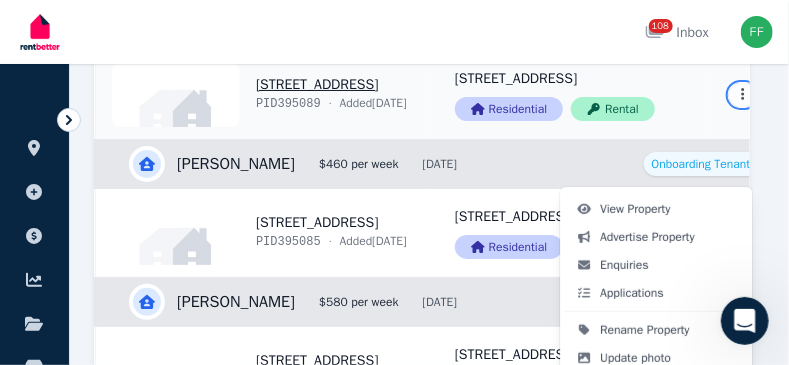 click on "Open main menu 108 Inbox Open user menu ORGANISE Properties Add property Payments Finance report Documents Marketplace Help centre Refer a friend Account settings Your profile Frank [EMAIL_ADDRESS][DOMAIN_NAME] Home Properties Help Search properties Filter Newest First Add Property Property Address Actions [STREET_ADDRESS] · Added  [DATE] 2/[STREET_ADDRESS] Residential Rental View property details [STREET_ADDRESS] Residential Rental View property details View property details [PERSON_NAME] Camail $405 per week [DATE] Onboarding Tenants View details for  [PERSON_NAME] Camail [STREET_ADDRESS] · Added  [DATE] [STREET_ADDRESS] Residential Rental View property details [STREET_ADDRESS] Residential Rental View property details View property details [PERSON_NAME] $460 per week [DATE] Onboarding Tenants View details for  [PERSON_NAME] PID  395085 ·" at bounding box center (394, -218) 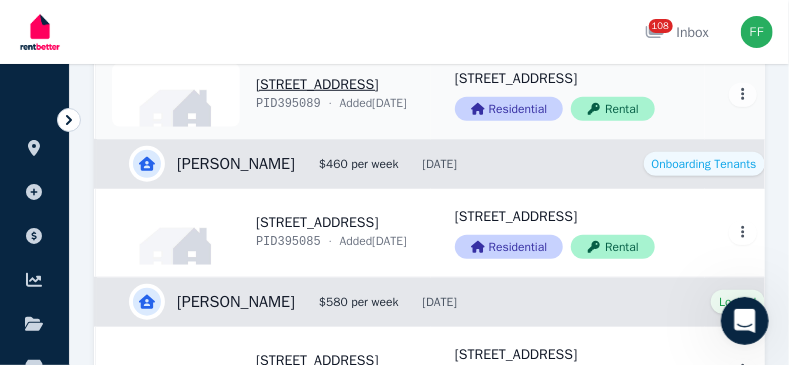 click on "View property details" at bounding box center (263, 95) 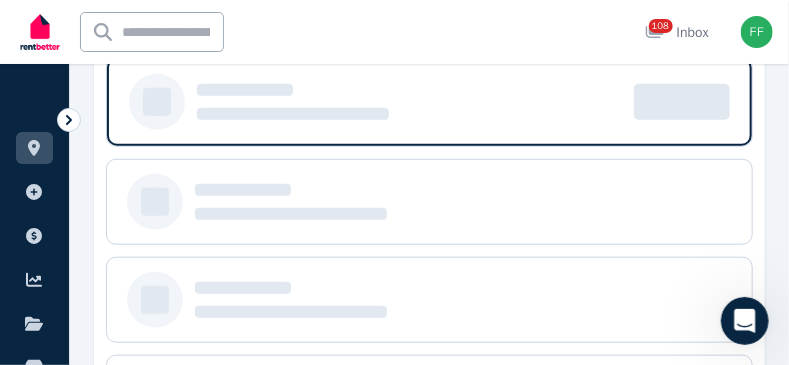 scroll, scrollTop: 0, scrollLeft: 0, axis: both 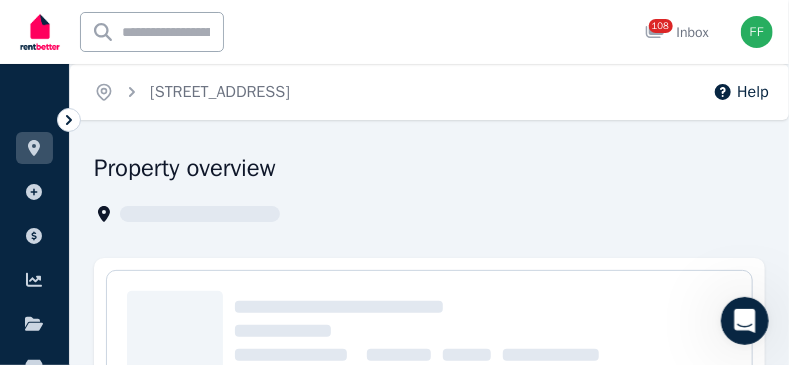 click on "Home [STREET_ADDRESS][GEOGRAPHIC_DATA] Help Property overview" at bounding box center (394, 182) 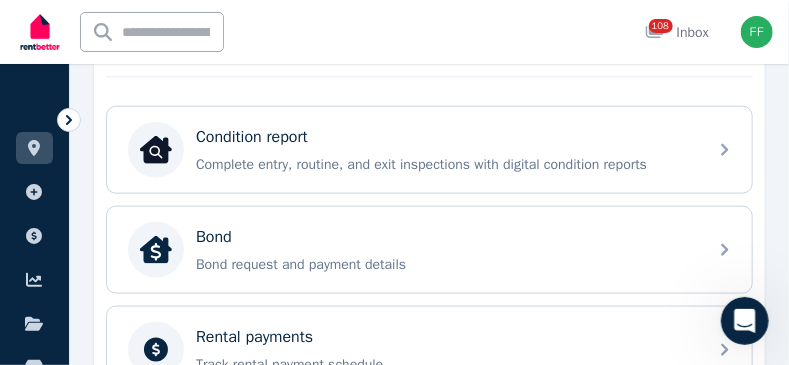 scroll, scrollTop: 400, scrollLeft: 0, axis: vertical 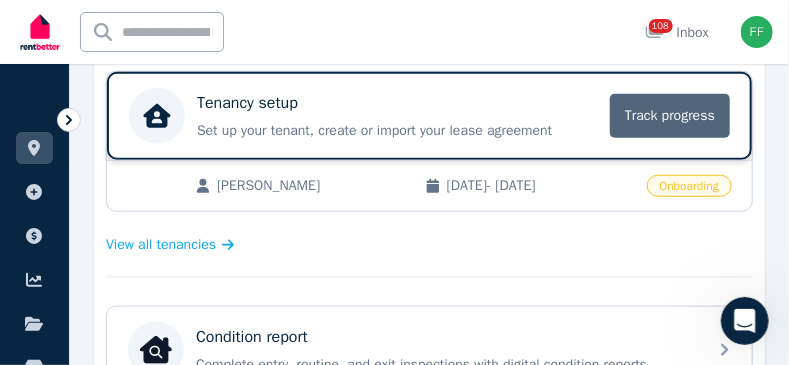 click on "Track progress" at bounding box center (670, 116) 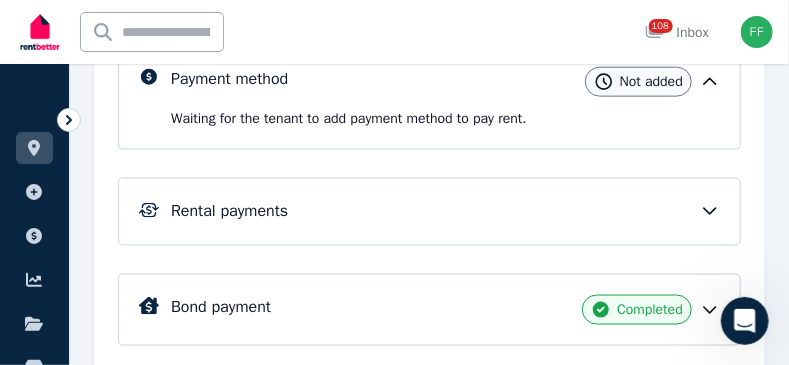 scroll, scrollTop: 700, scrollLeft: 0, axis: vertical 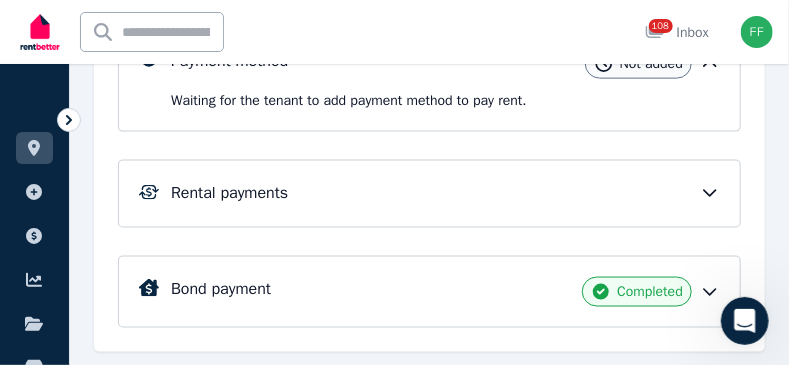 click 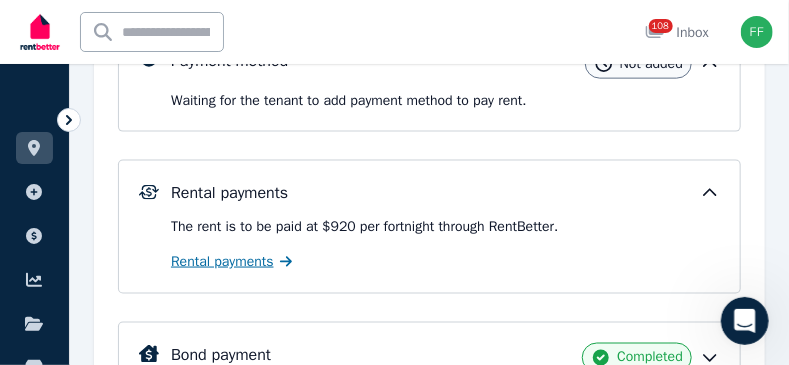 click on "Rental payments" at bounding box center (222, 262) 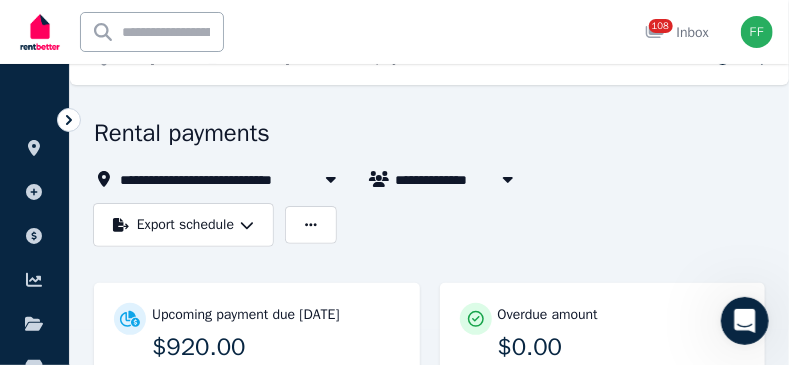 scroll, scrollTop: 0, scrollLeft: 0, axis: both 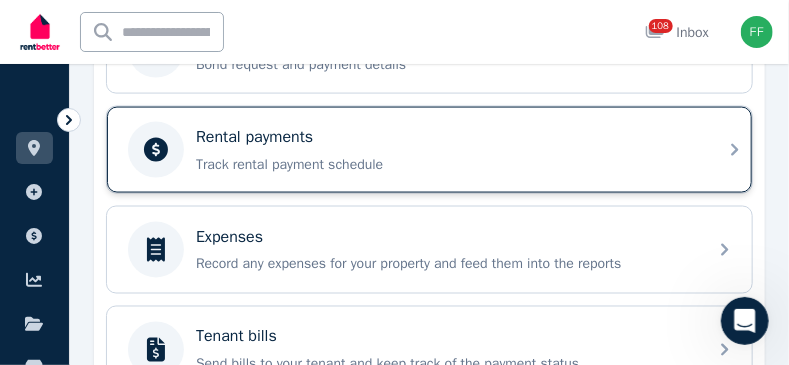 click on "Track rental payment schedule" at bounding box center (445, 165) 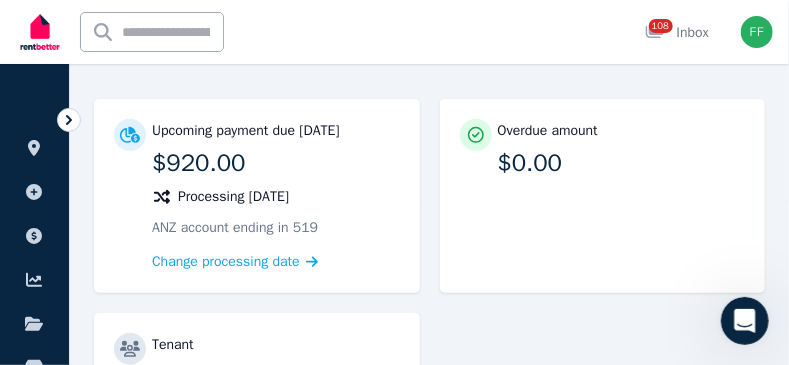 scroll, scrollTop: 164, scrollLeft: 0, axis: vertical 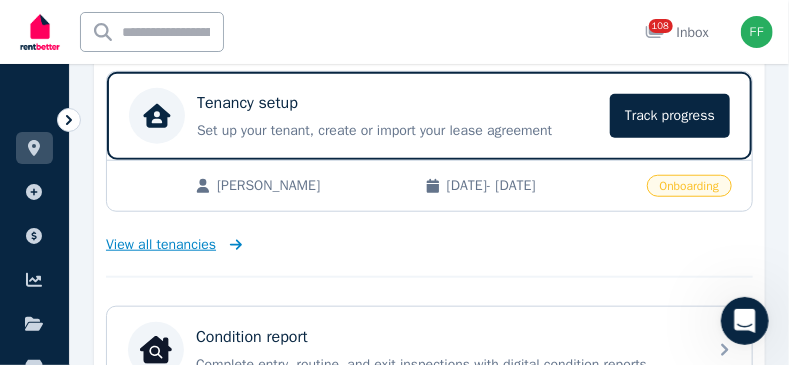 click on "View all tenancies" at bounding box center [174, 245] 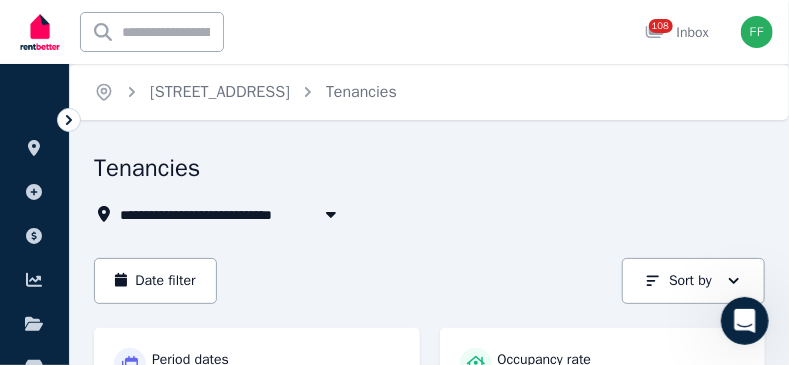 scroll, scrollTop: 0, scrollLeft: 0, axis: both 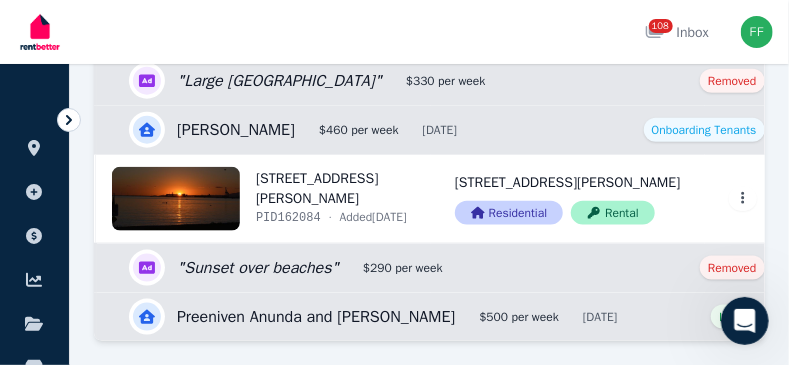 click on "View property details" at bounding box center [263, -313] 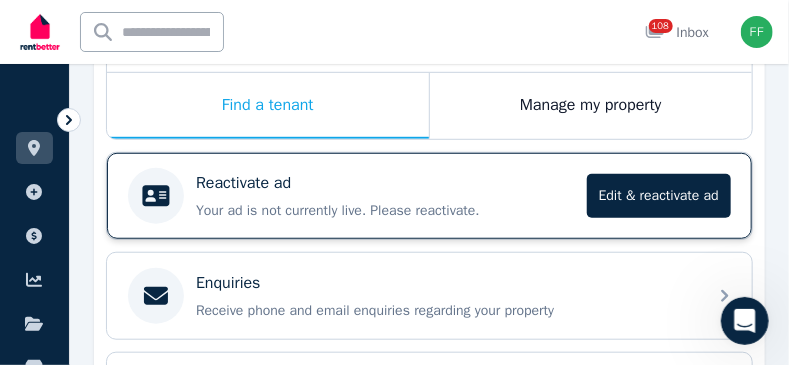 scroll, scrollTop: 300, scrollLeft: 0, axis: vertical 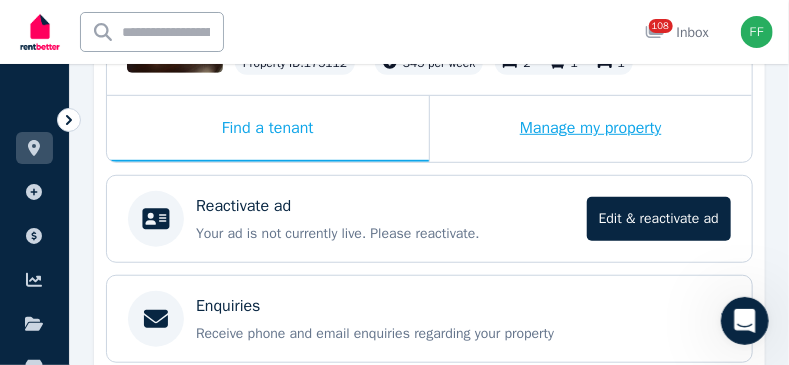 click on "Manage my property" at bounding box center [591, 129] 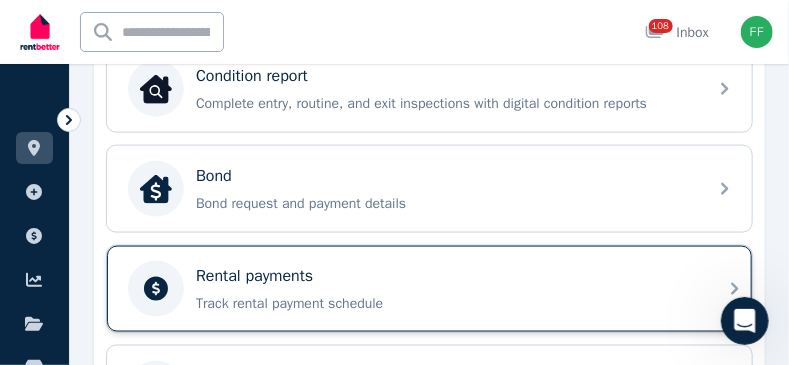 scroll, scrollTop: 700, scrollLeft: 0, axis: vertical 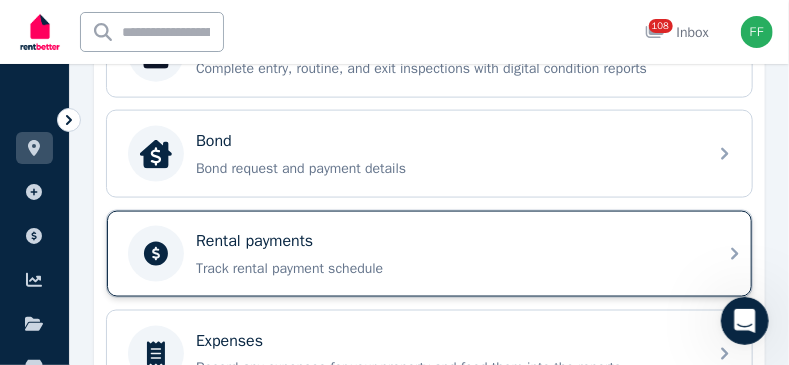 click 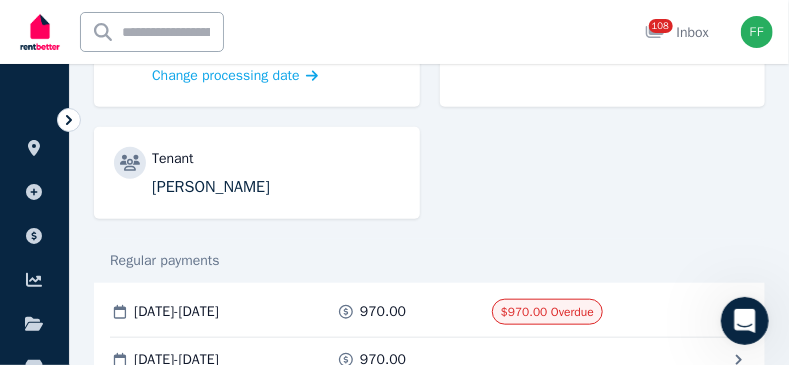 scroll, scrollTop: 500, scrollLeft: 0, axis: vertical 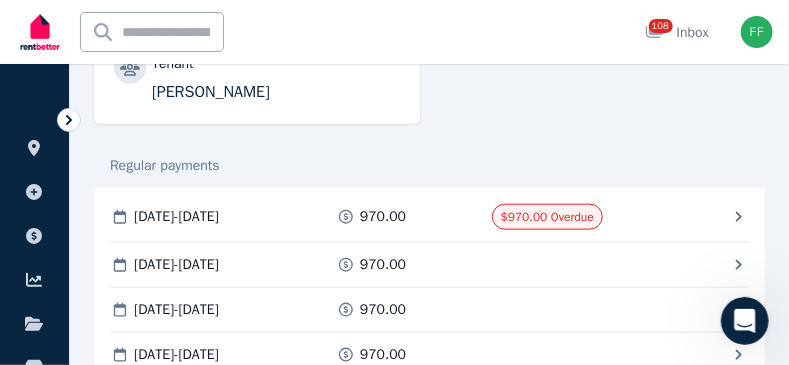 click 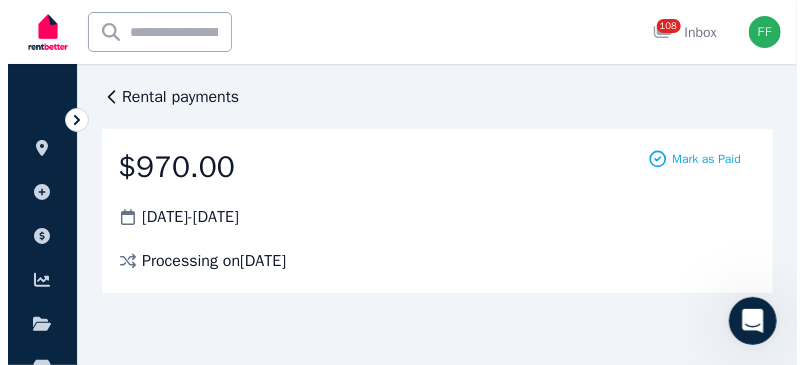 scroll, scrollTop: 0, scrollLeft: 0, axis: both 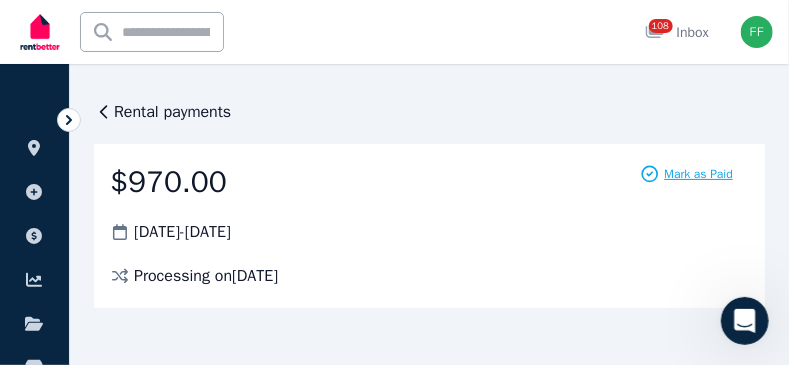 click on "Mark as Paid" at bounding box center (698, 174) 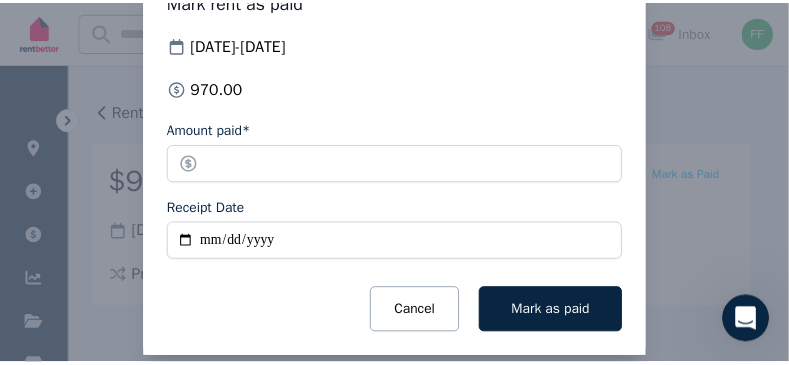 scroll, scrollTop: 92, scrollLeft: 0, axis: vertical 